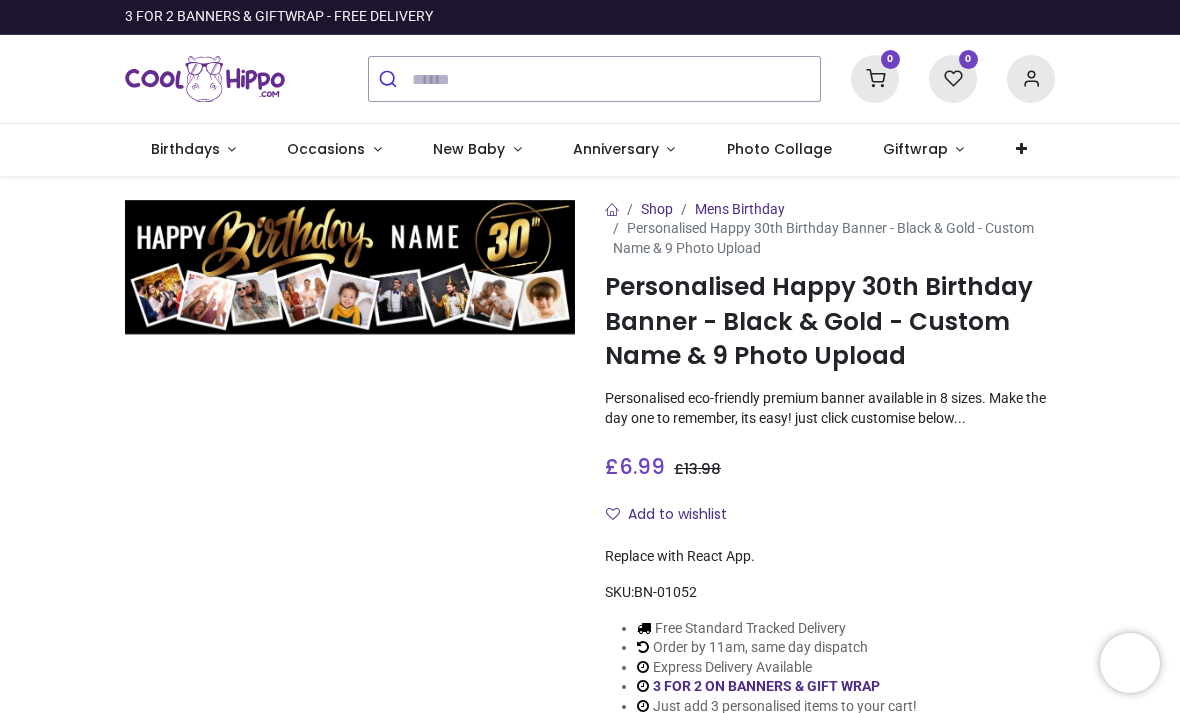 scroll, scrollTop: 0, scrollLeft: 0, axis: both 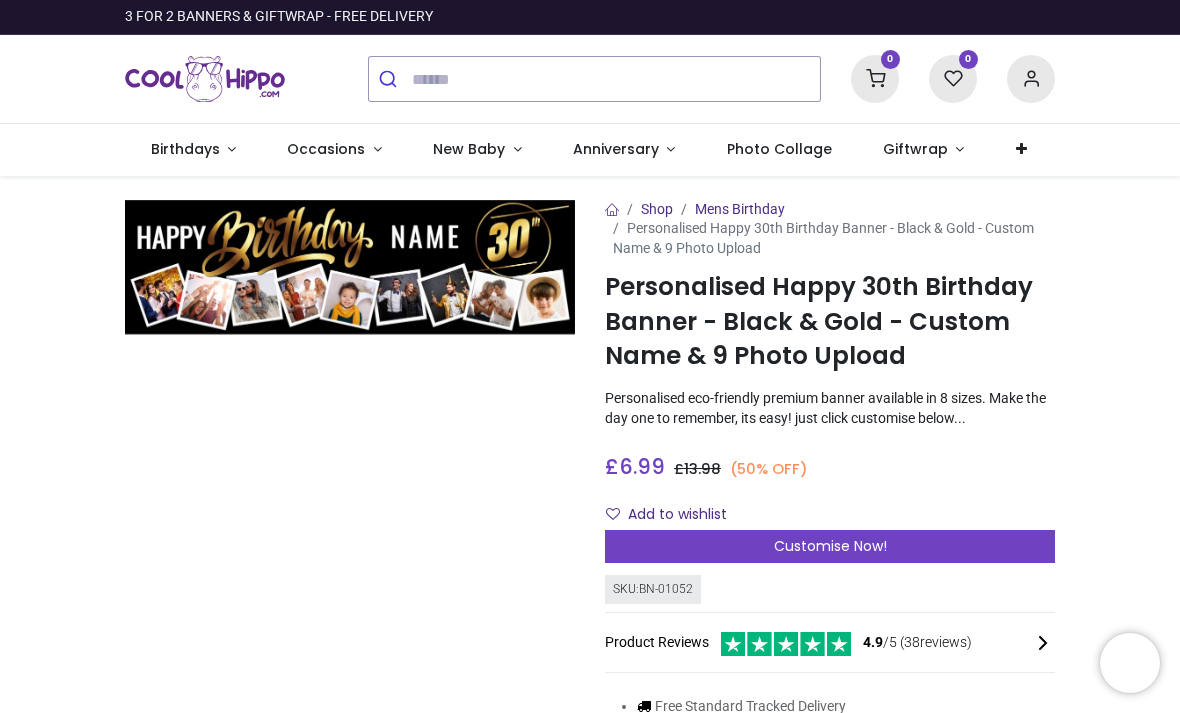 click on "Customise Now!" at bounding box center [830, 546] 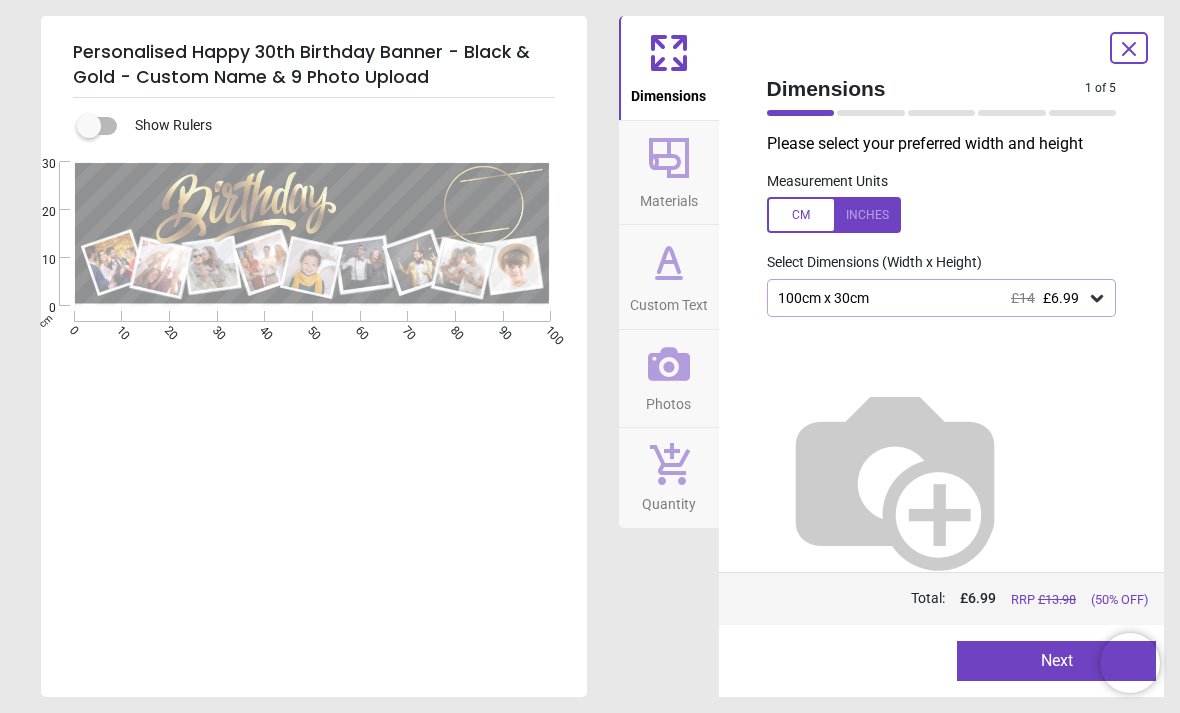 click on "£6.99" at bounding box center [1061, 298] 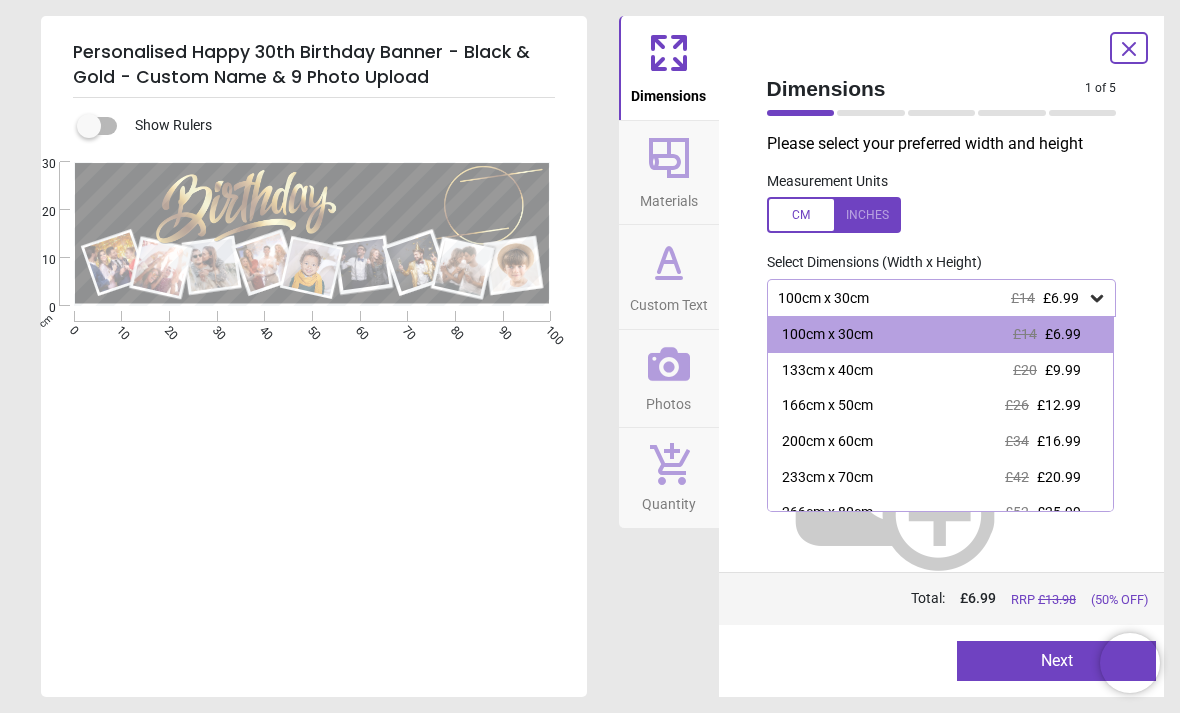 click on "133cm  x  40cm       £20 £9.99" at bounding box center [941, 371] 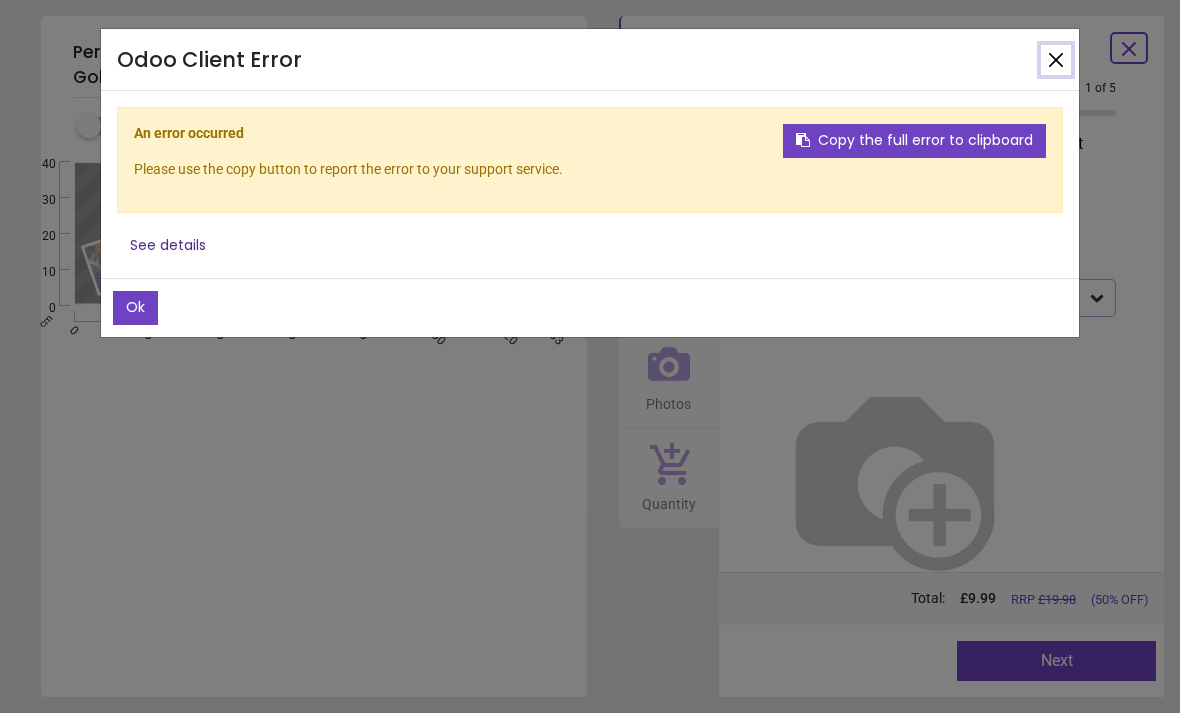 click 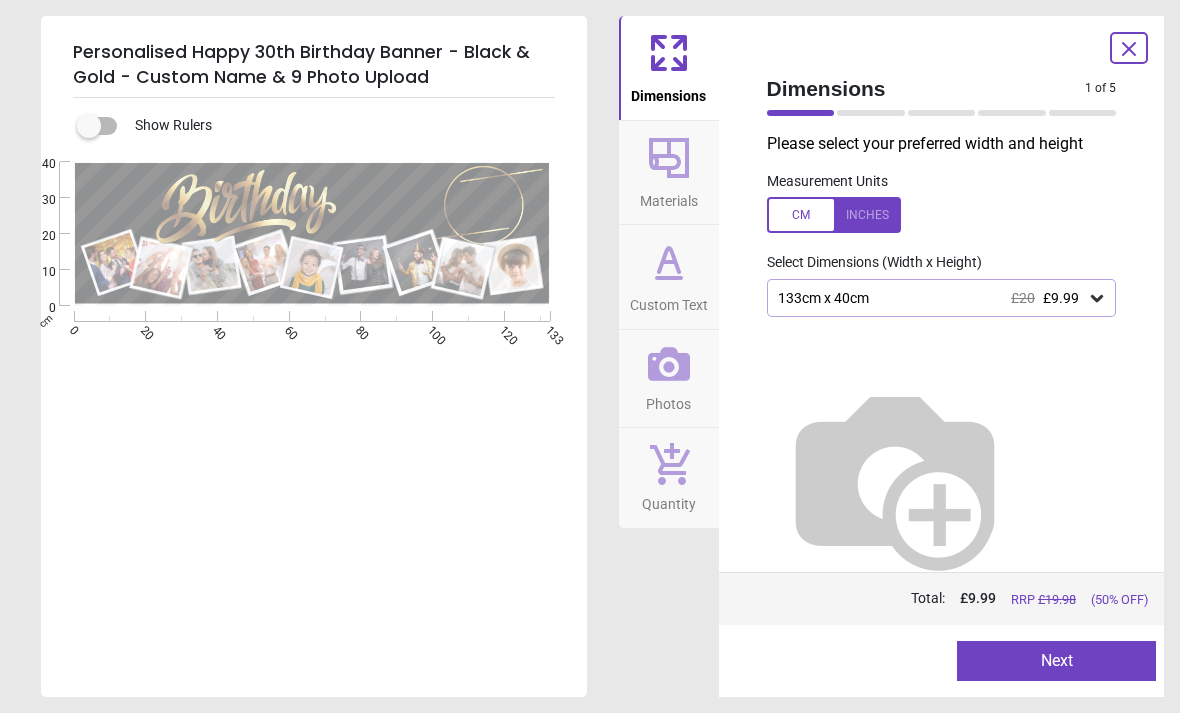 click on "Next" at bounding box center [1056, 661] 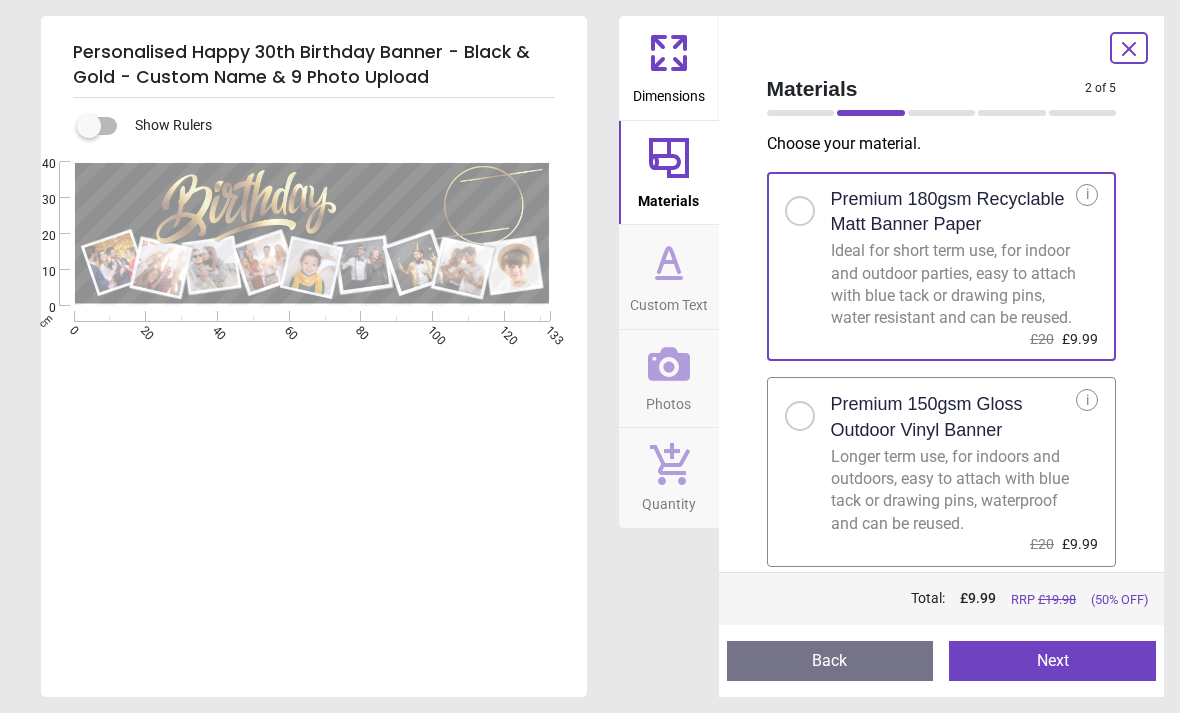click on "Next" at bounding box center (1052, 661) 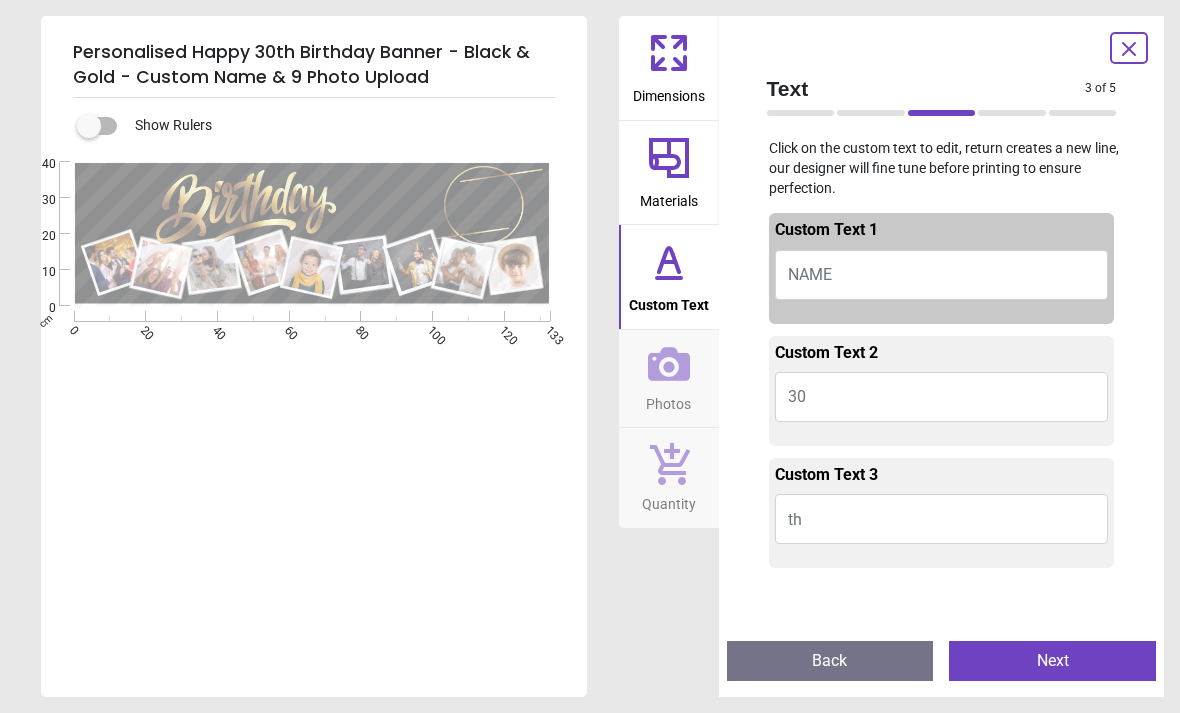 click on "NAME" at bounding box center [942, 275] 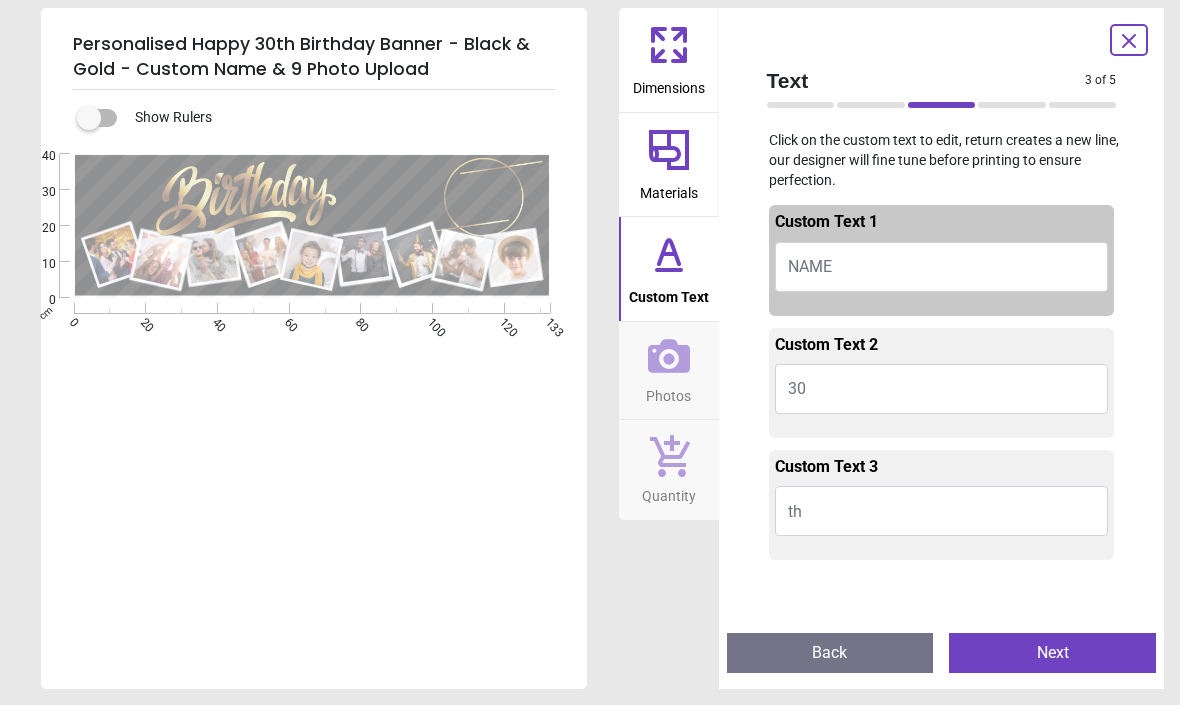 click at bounding box center (391, 199) 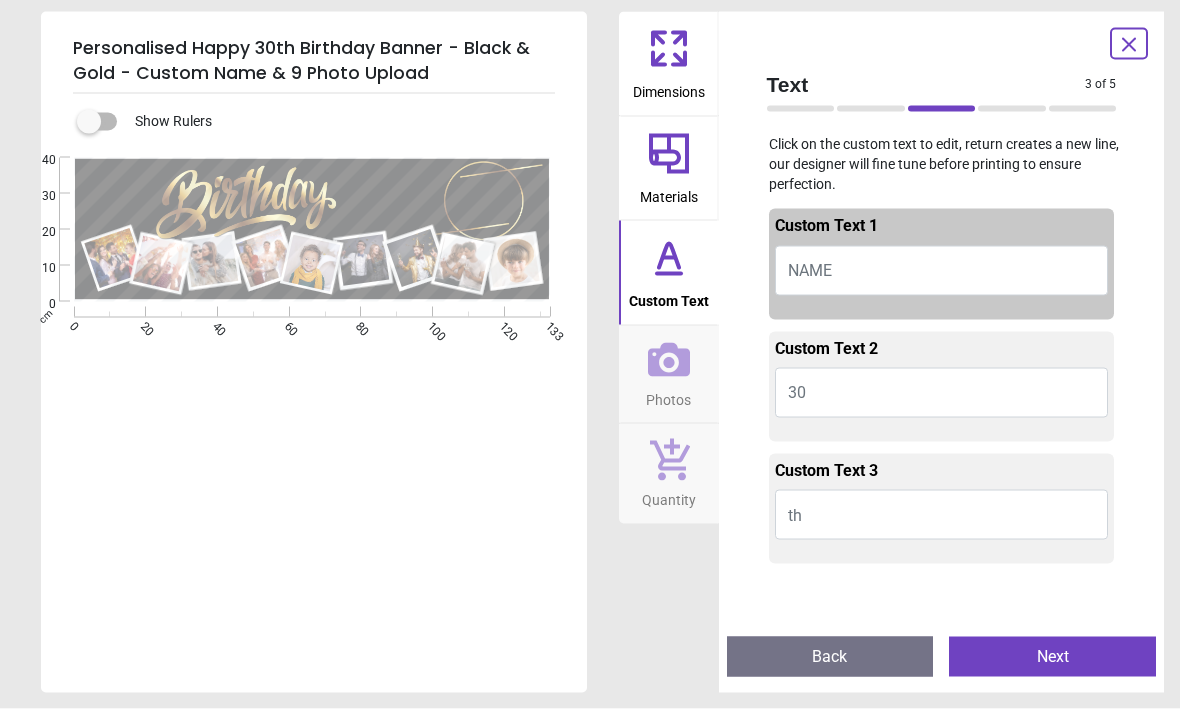 click on "NAME" at bounding box center (810, 274) 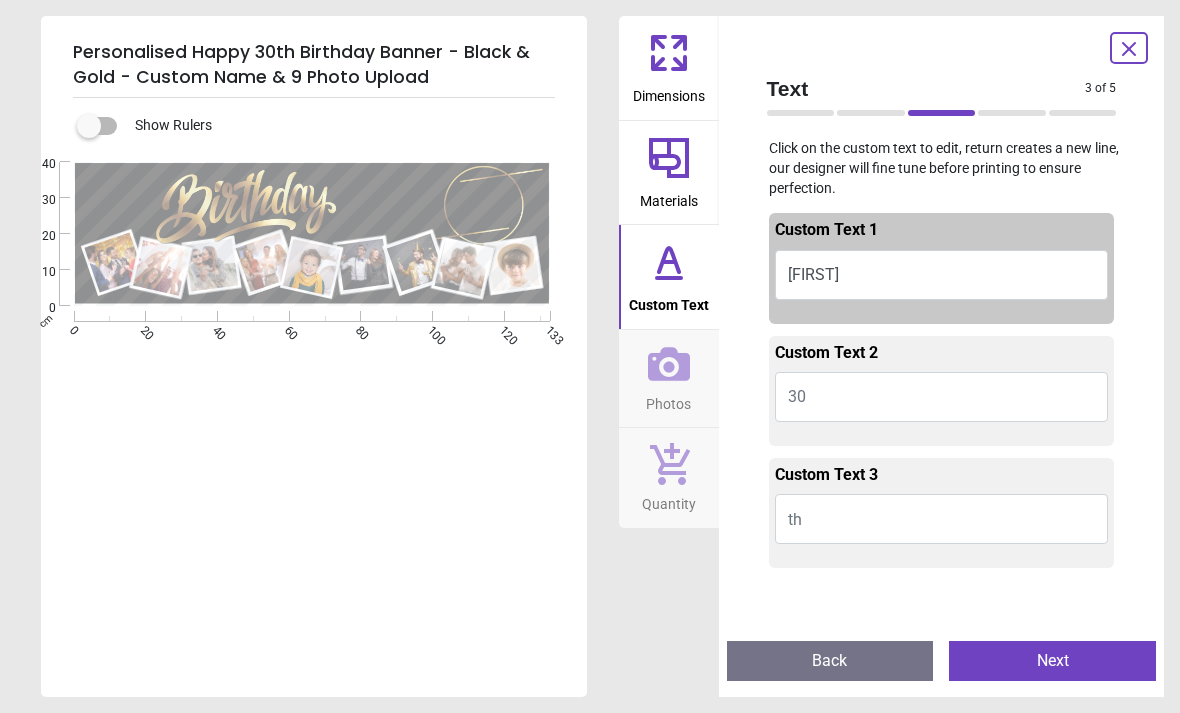 type on "*****" 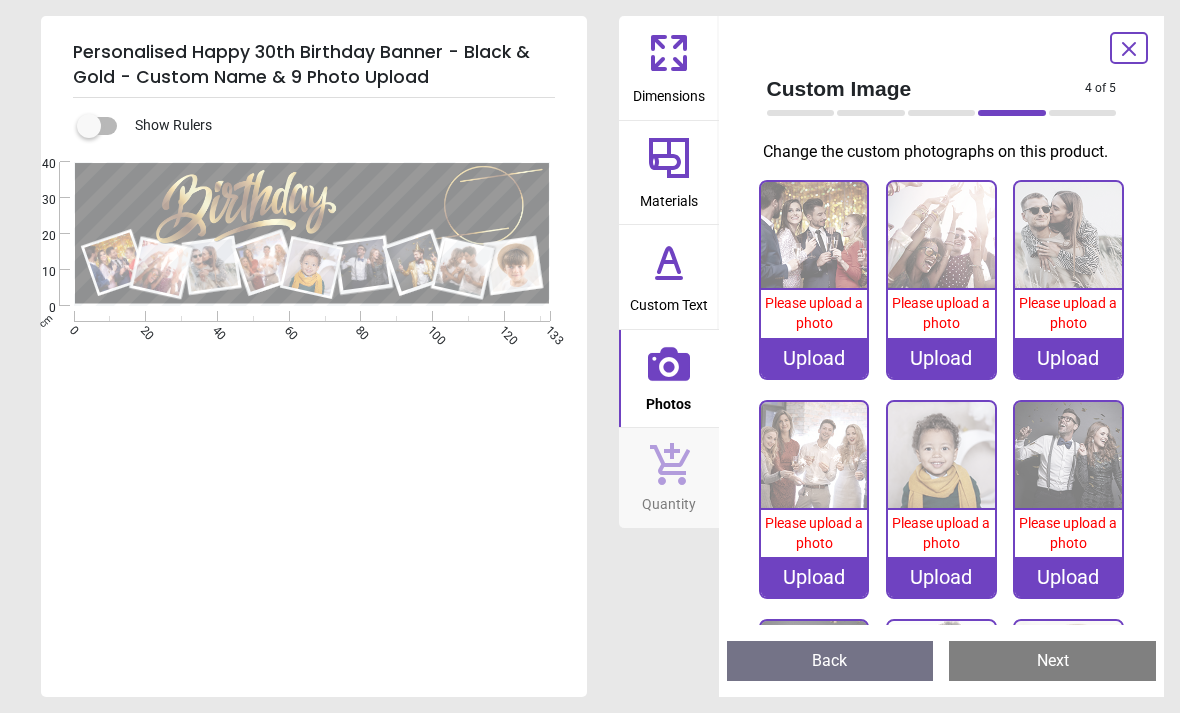 click on "Upload" at bounding box center [814, 358] 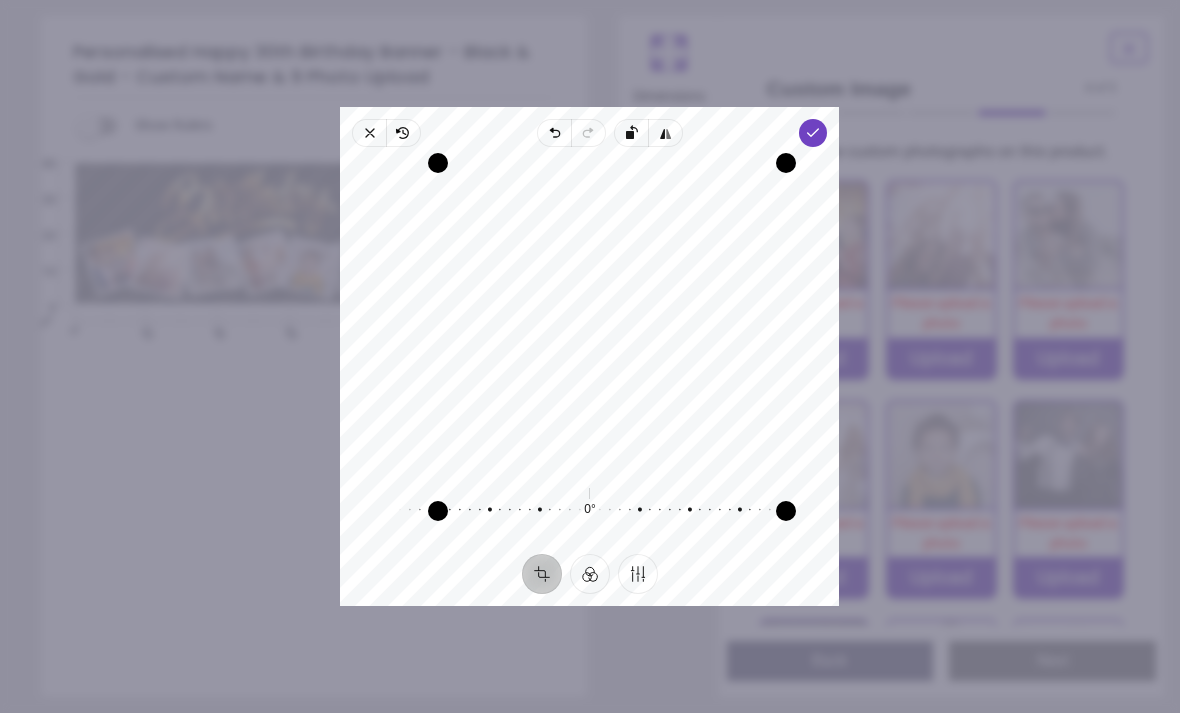 click 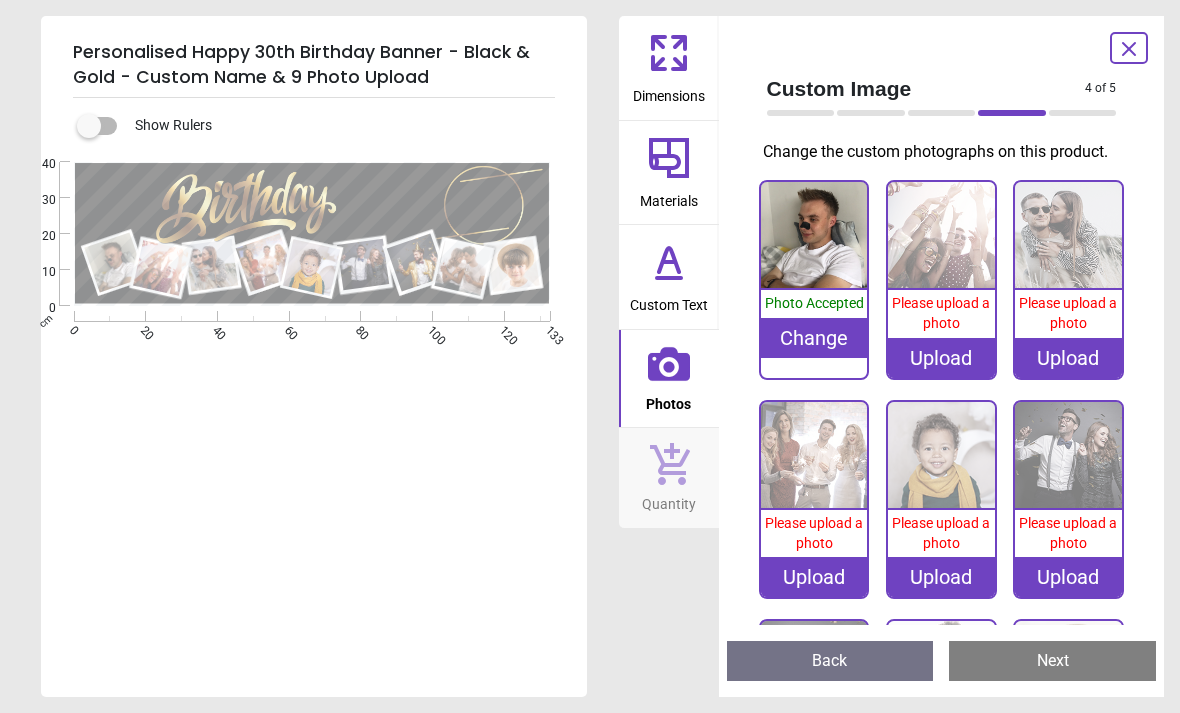 click on "Upload" at bounding box center [941, 358] 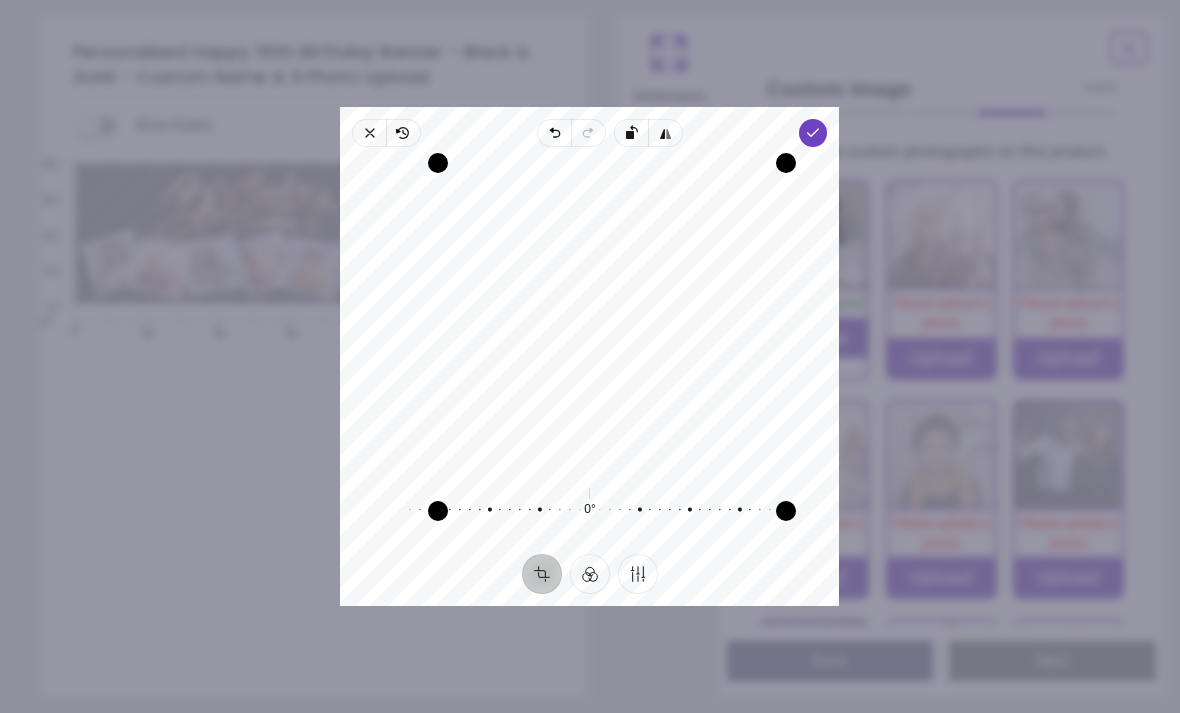 click on "Done" at bounding box center (814, 133) 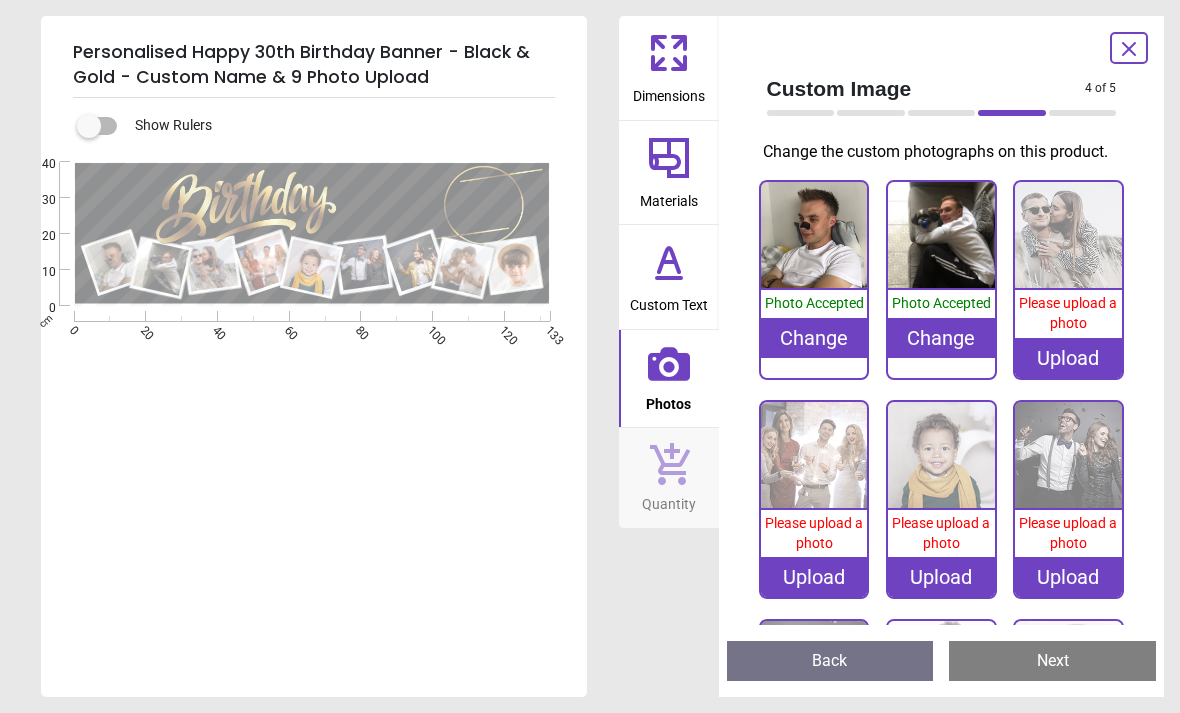 click on "Upload" at bounding box center [1068, 358] 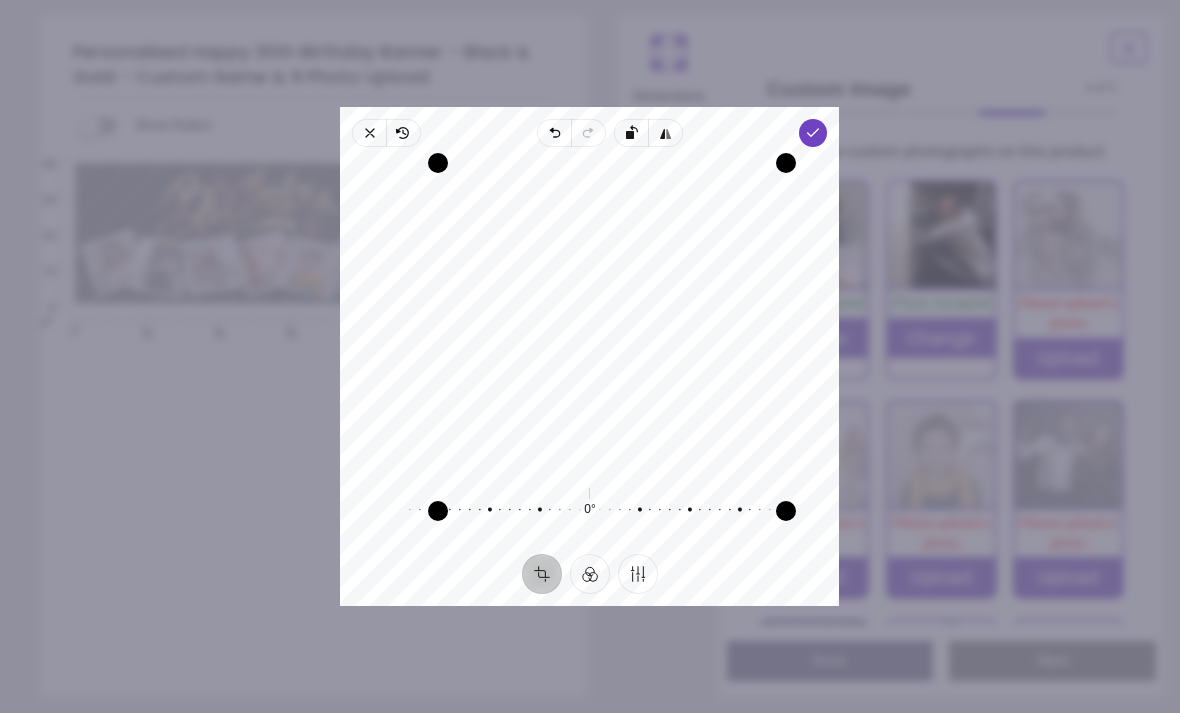 click 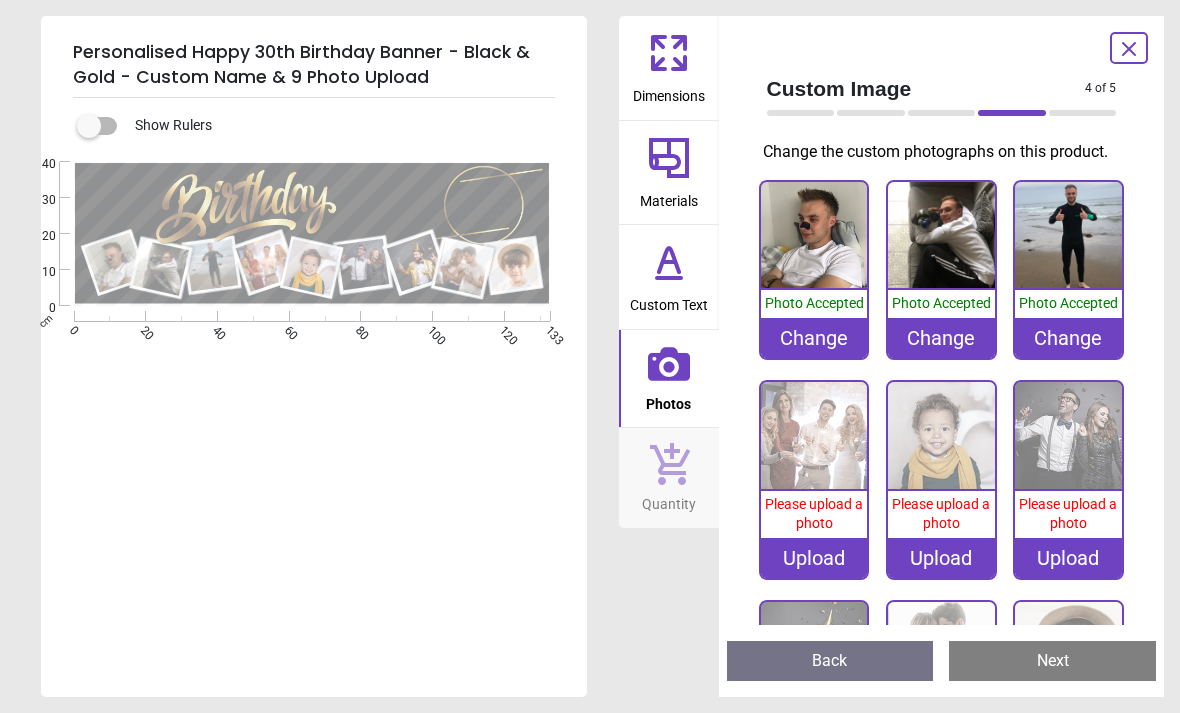 click on "Upload" at bounding box center (814, 558) 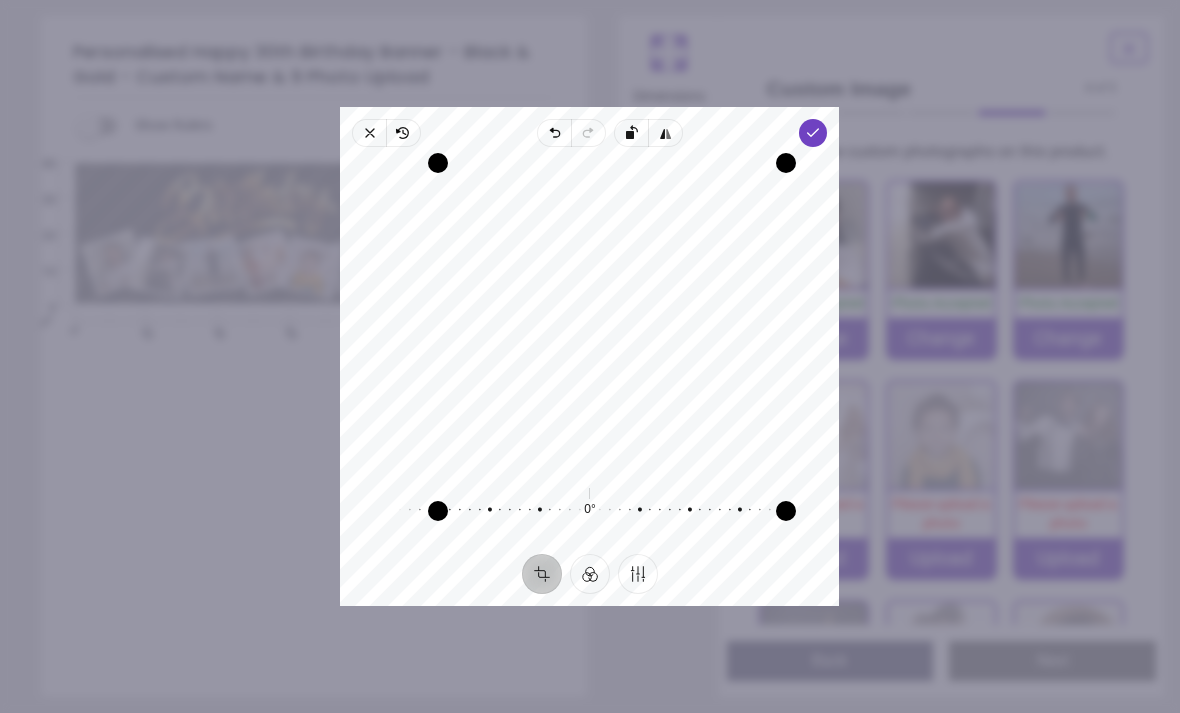 click 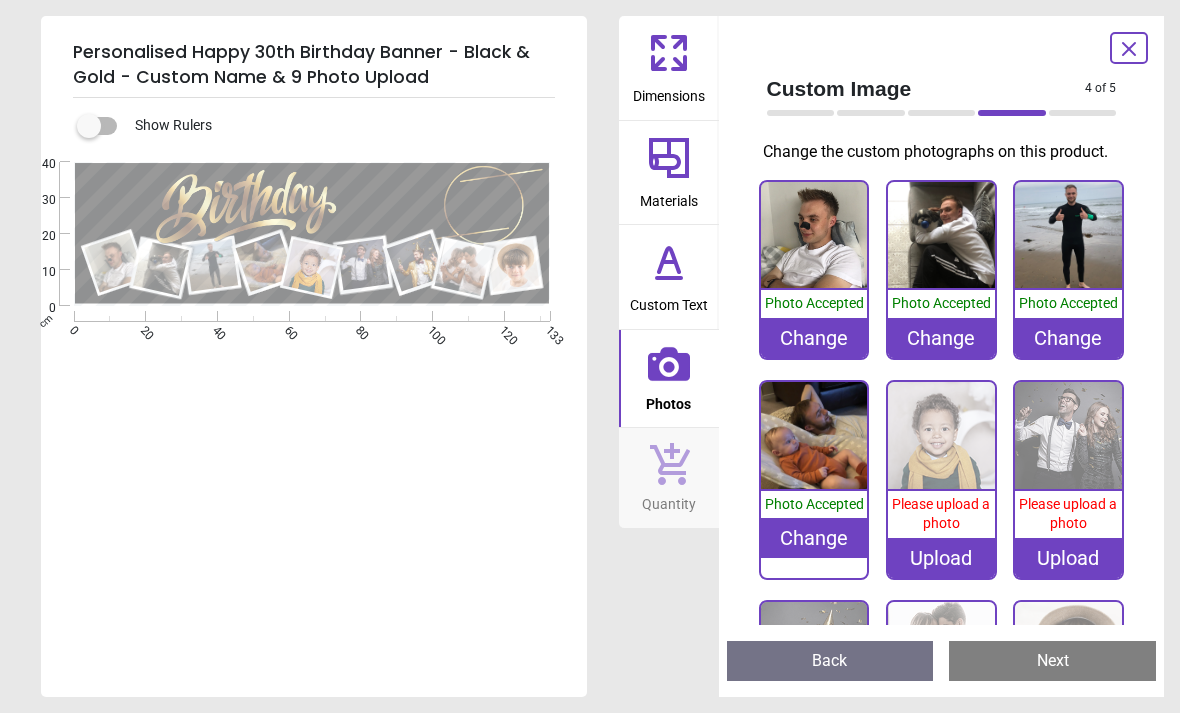 click on "Upload" at bounding box center [941, 558] 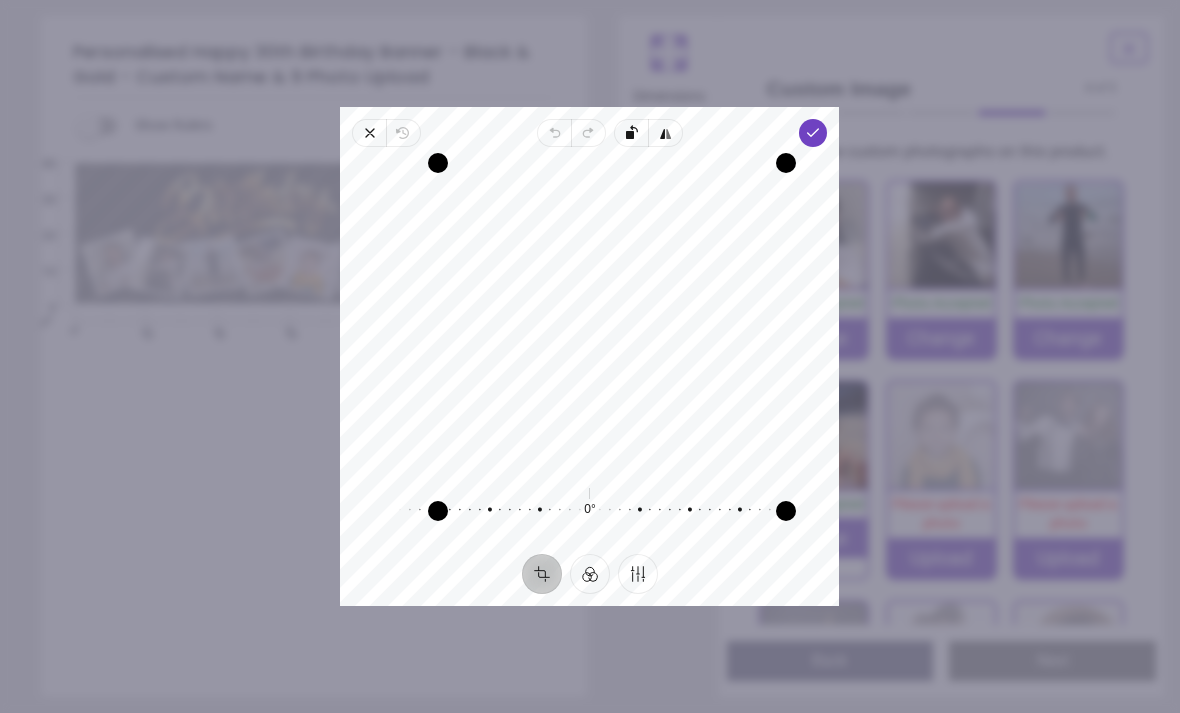 click on "Done" at bounding box center (814, 133) 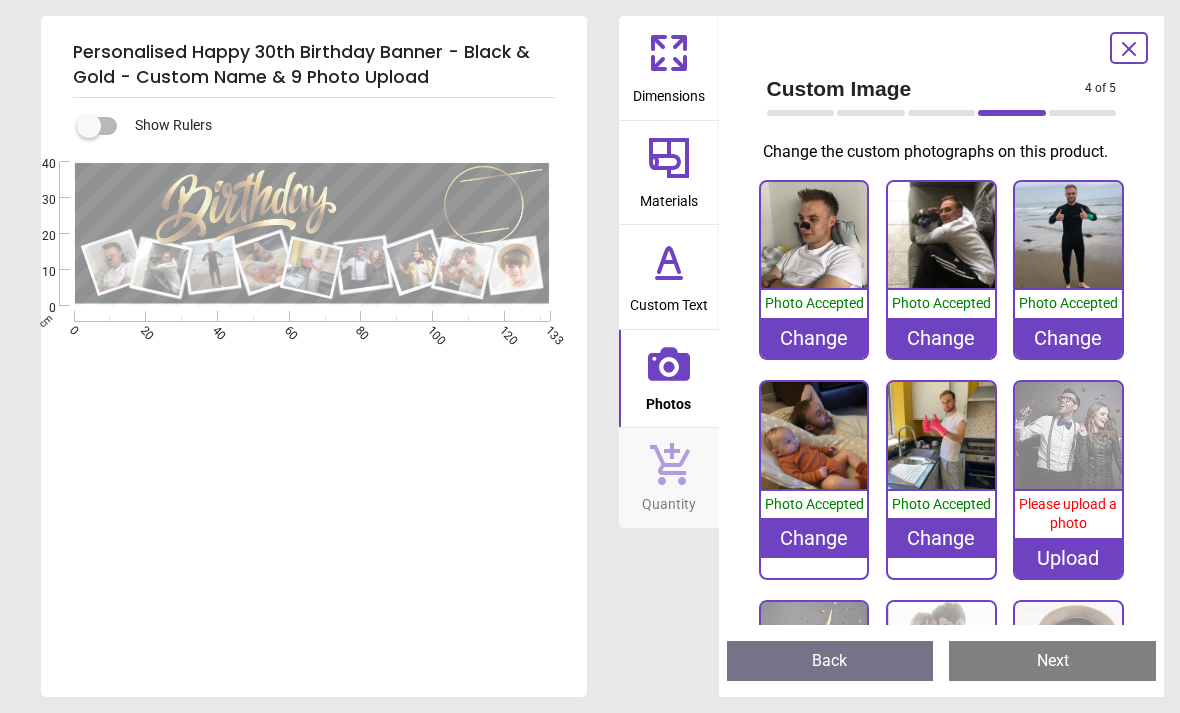 scroll, scrollTop: 0, scrollLeft: 0, axis: both 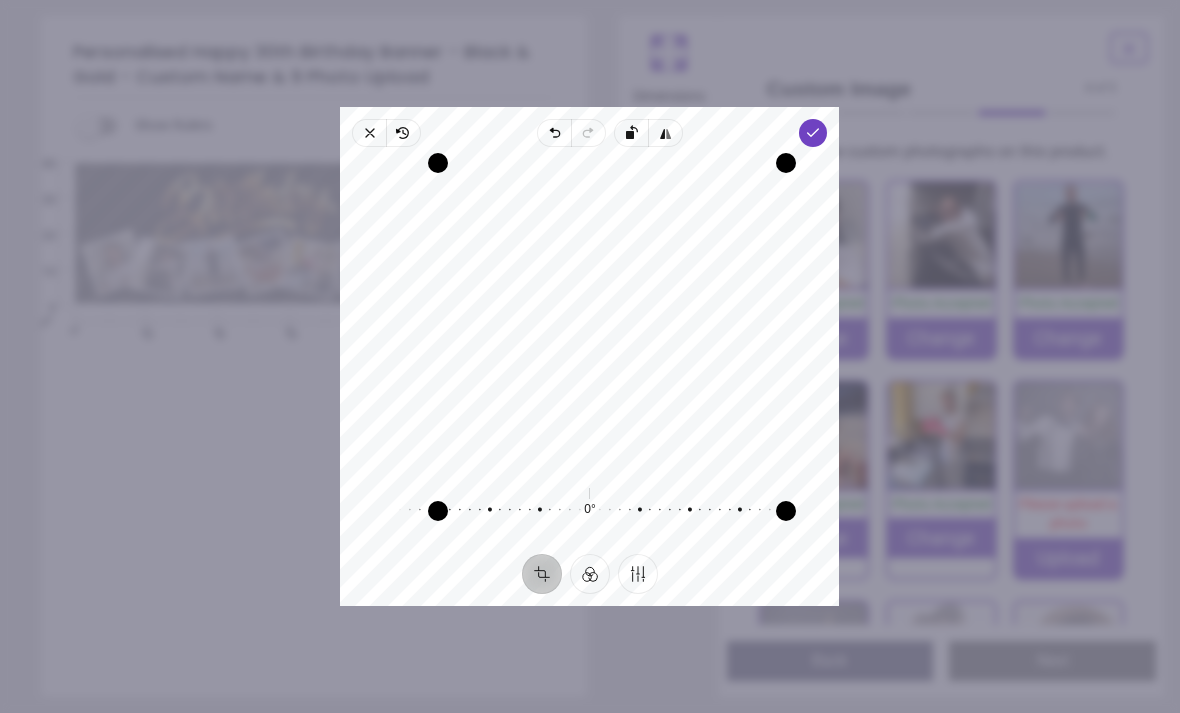 click 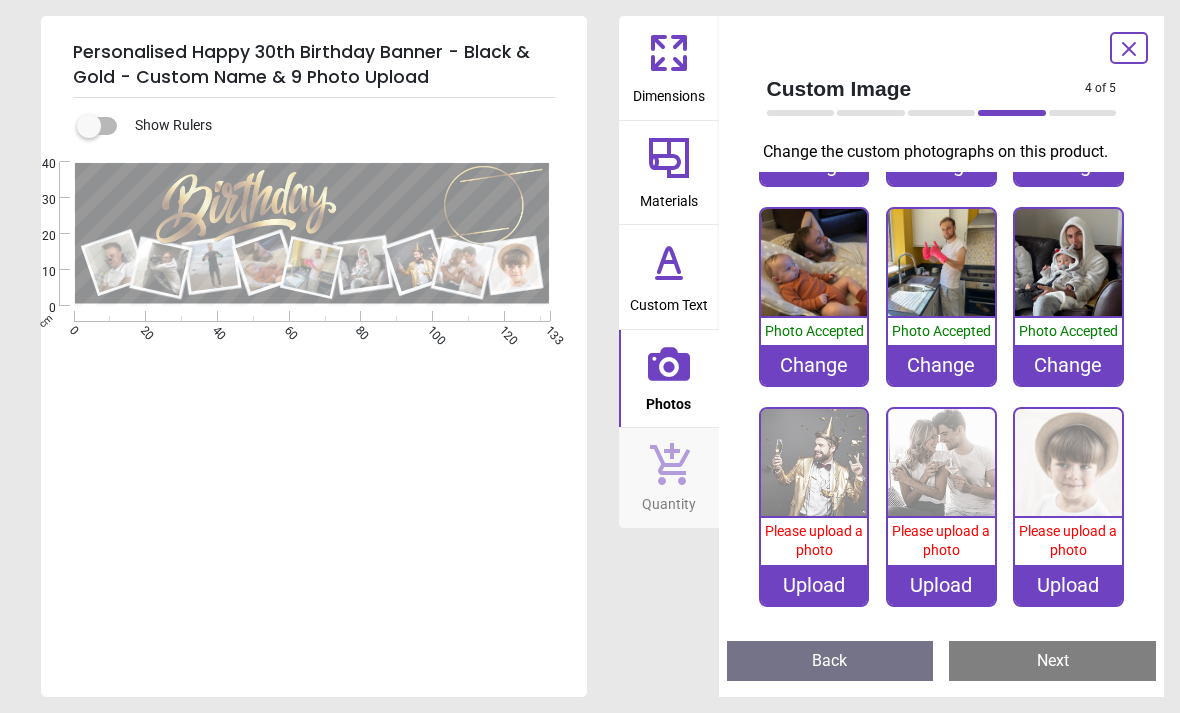 scroll, scrollTop: 172, scrollLeft: 0, axis: vertical 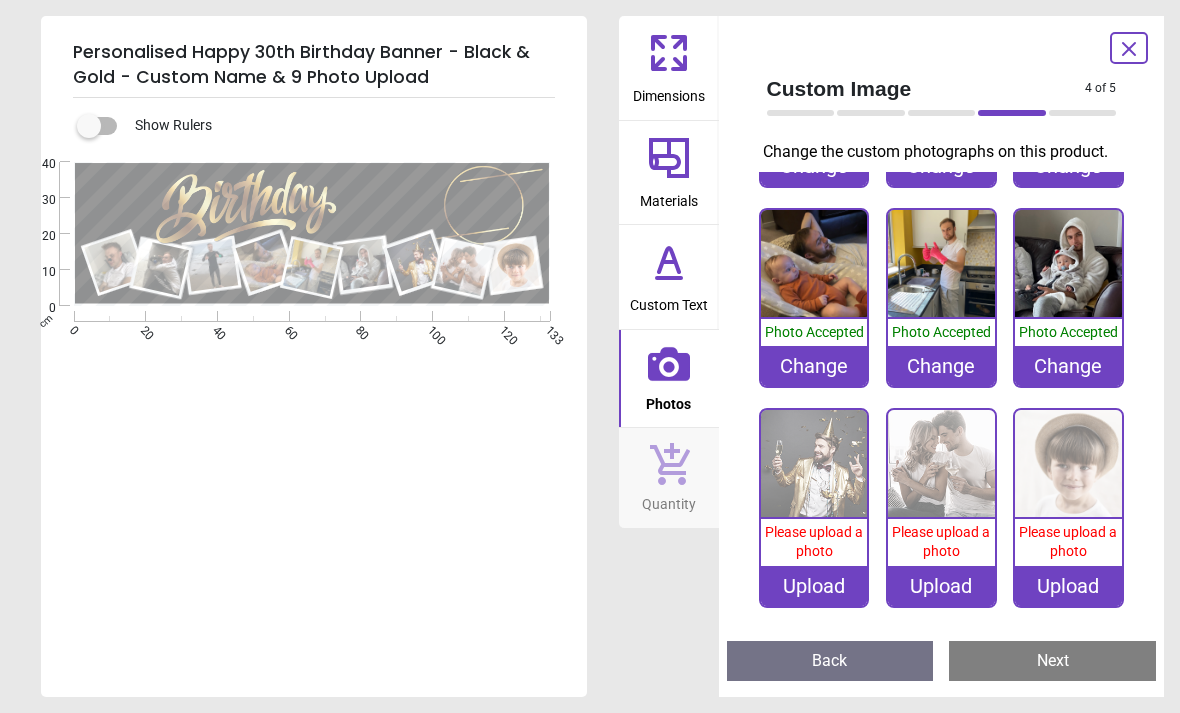 click on "Upload" at bounding box center (814, 586) 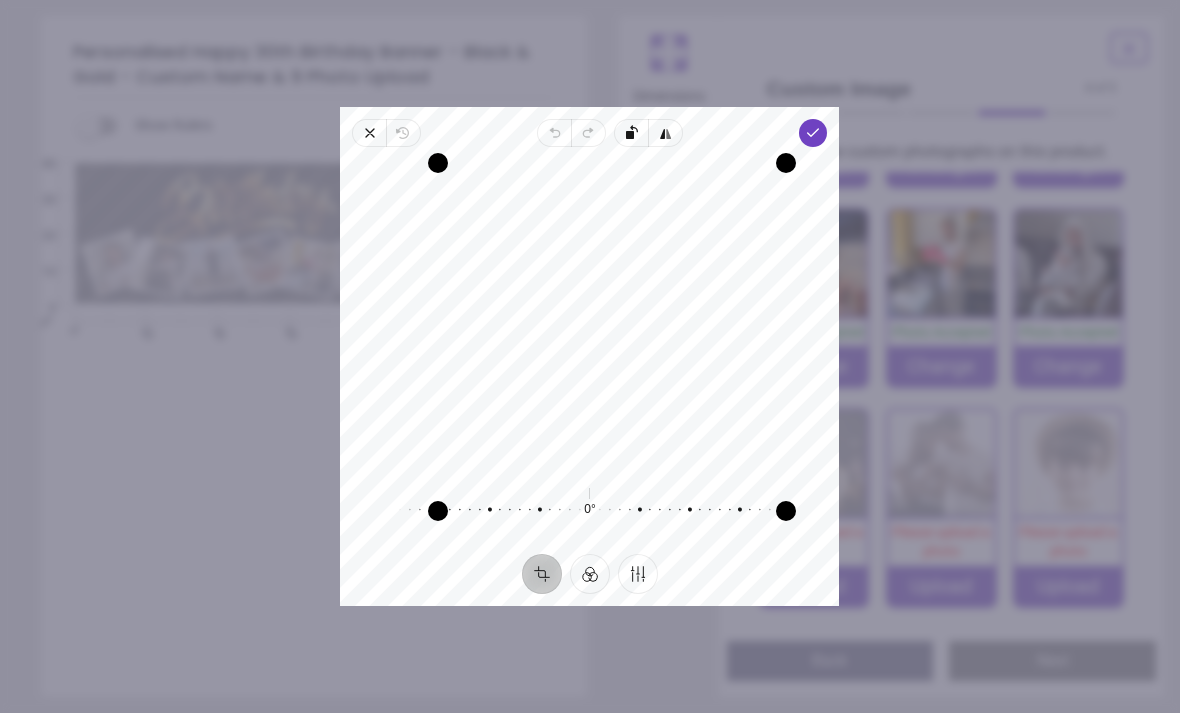 click 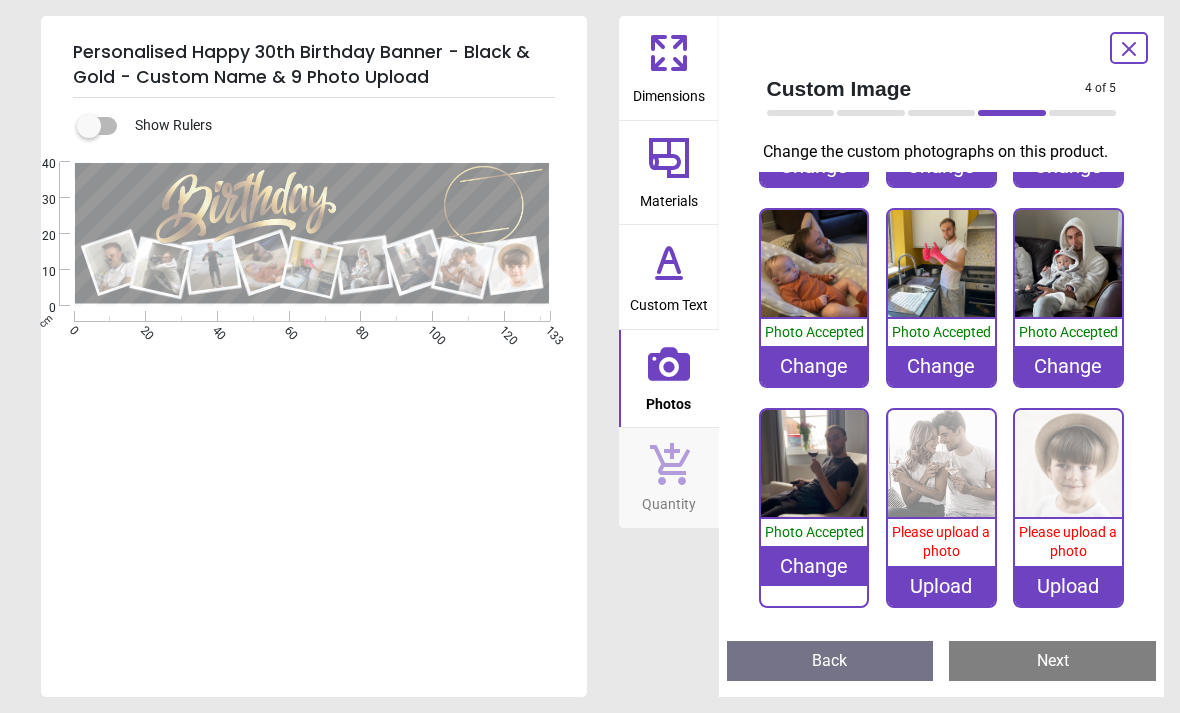 click on "Upload" at bounding box center [941, 586] 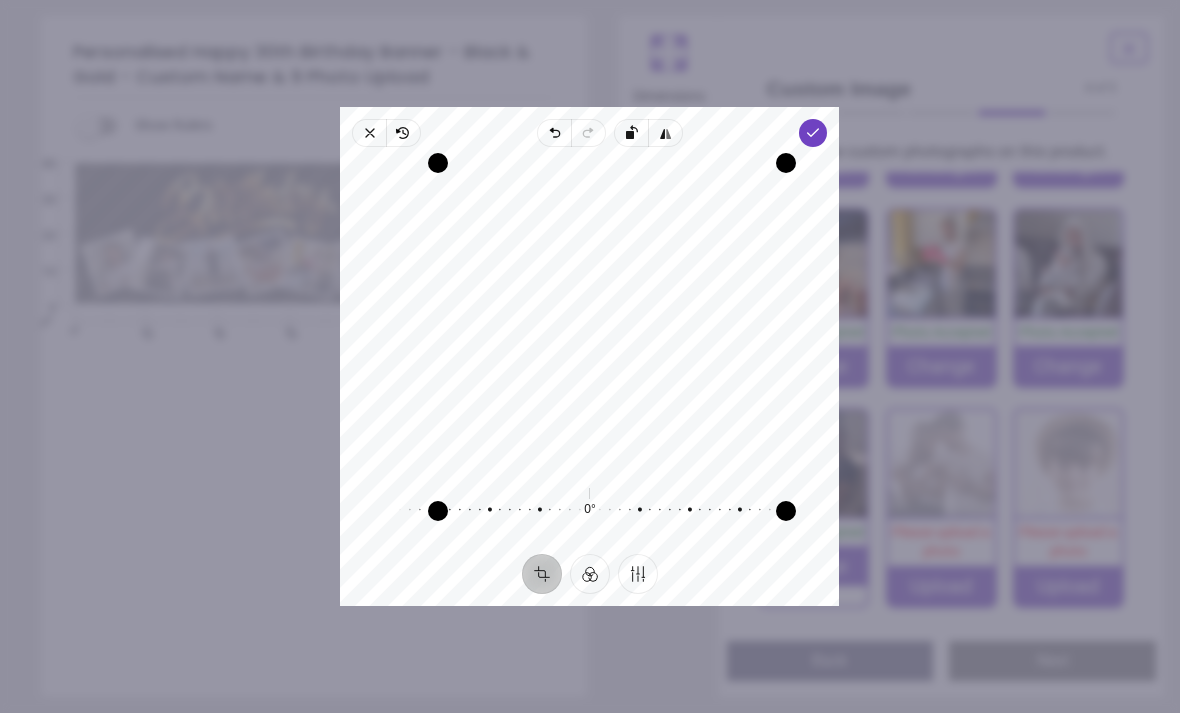 click 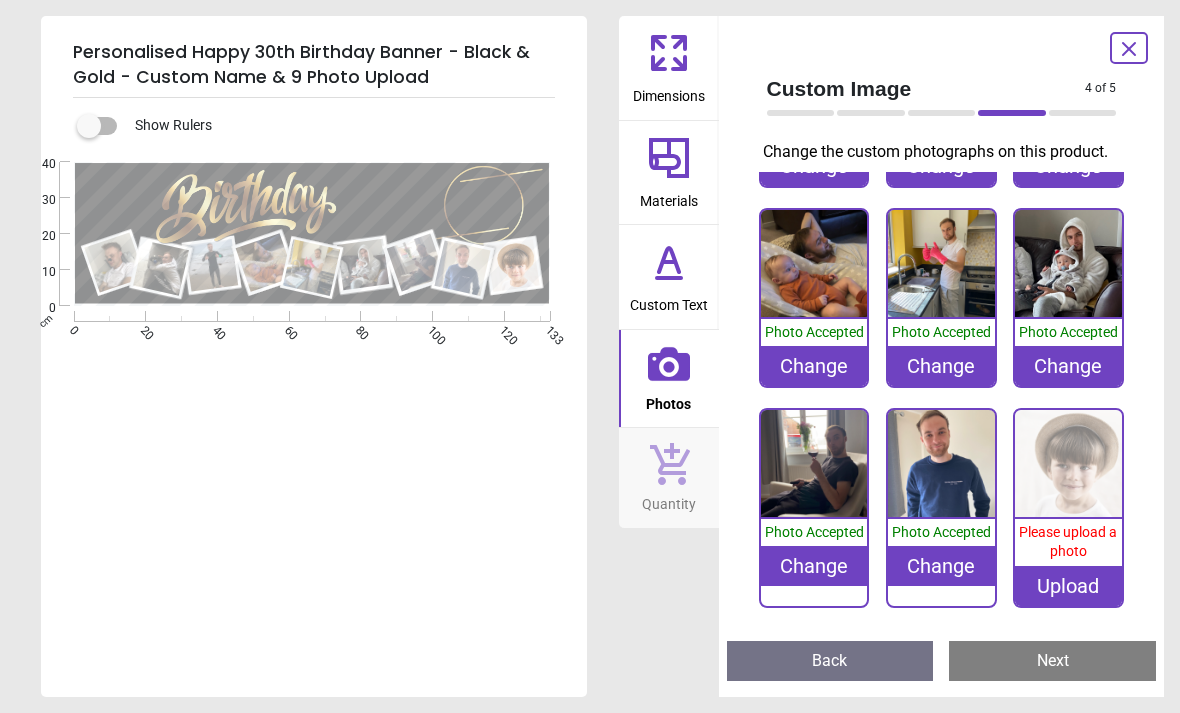 click on "Upload" at bounding box center (1068, 586) 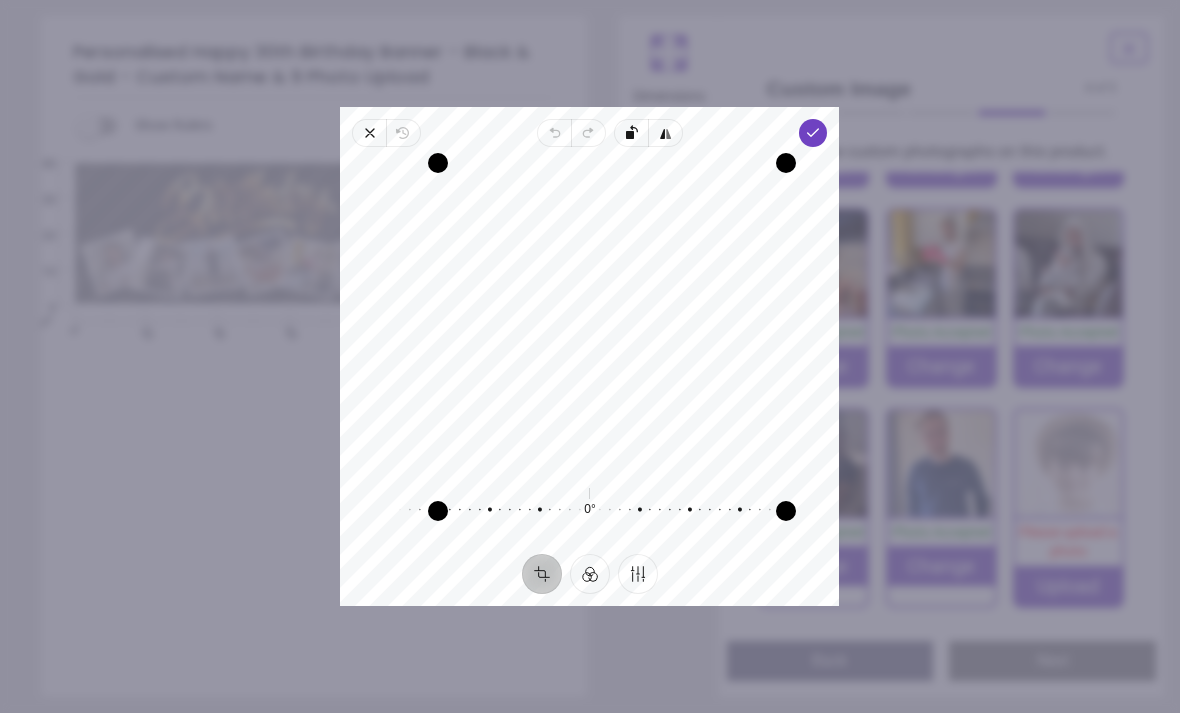 click 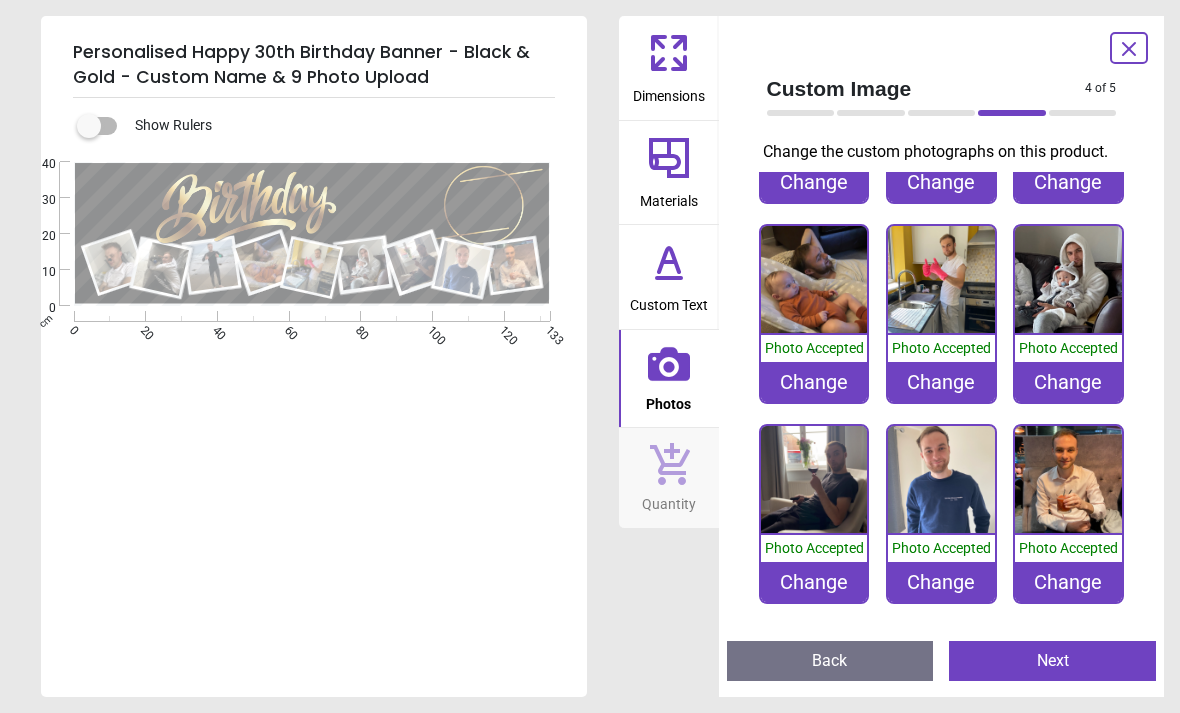 scroll, scrollTop: 153, scrollLeft: 0, axis: vertical 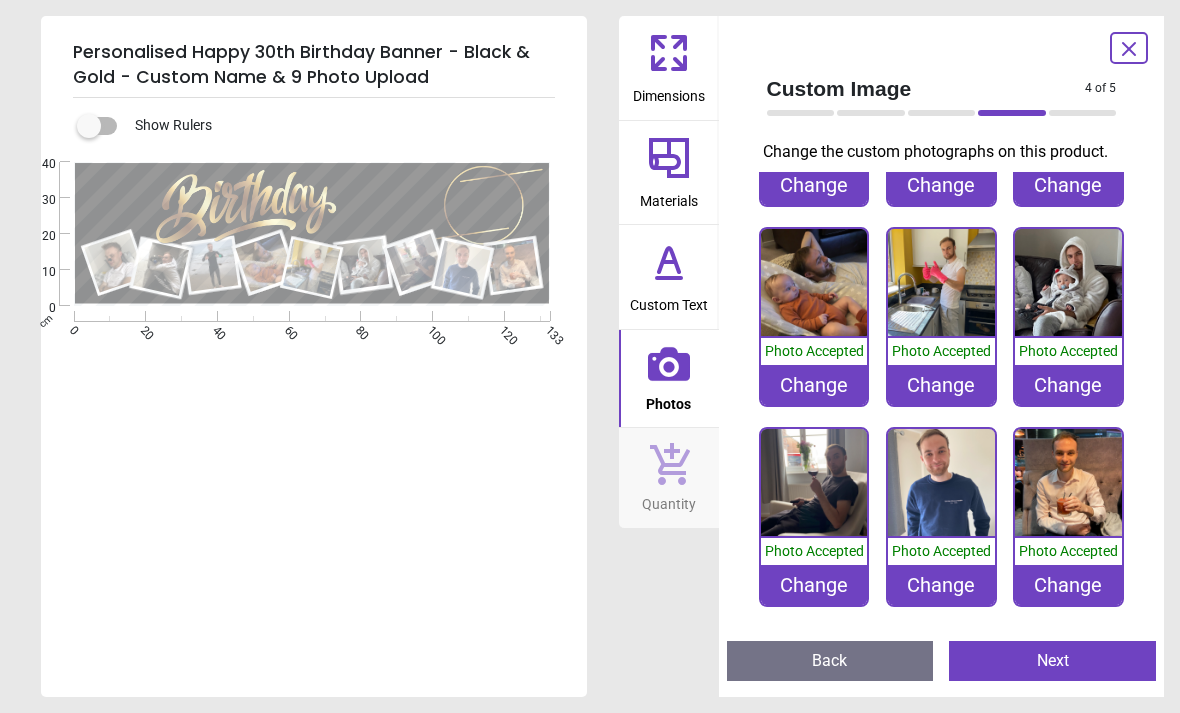 click on "Next" at bounding box center (1052, 661) 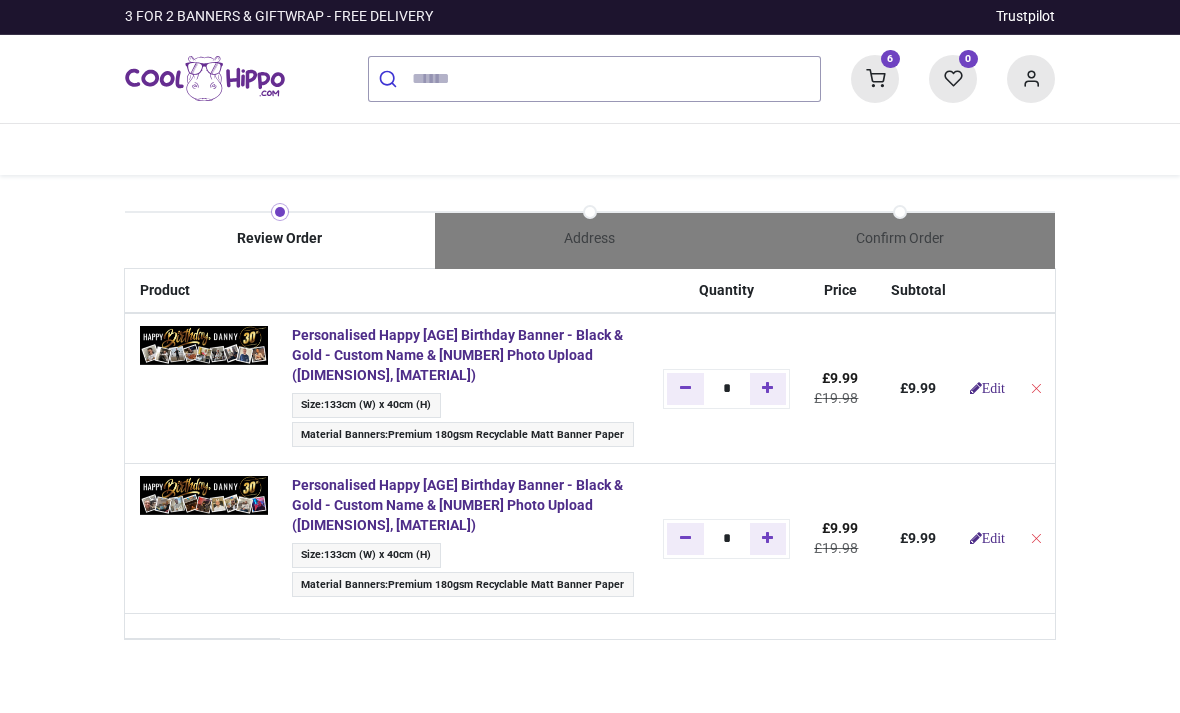 scroll, scrollTop: 0, scrollLeft: 0, axis: both 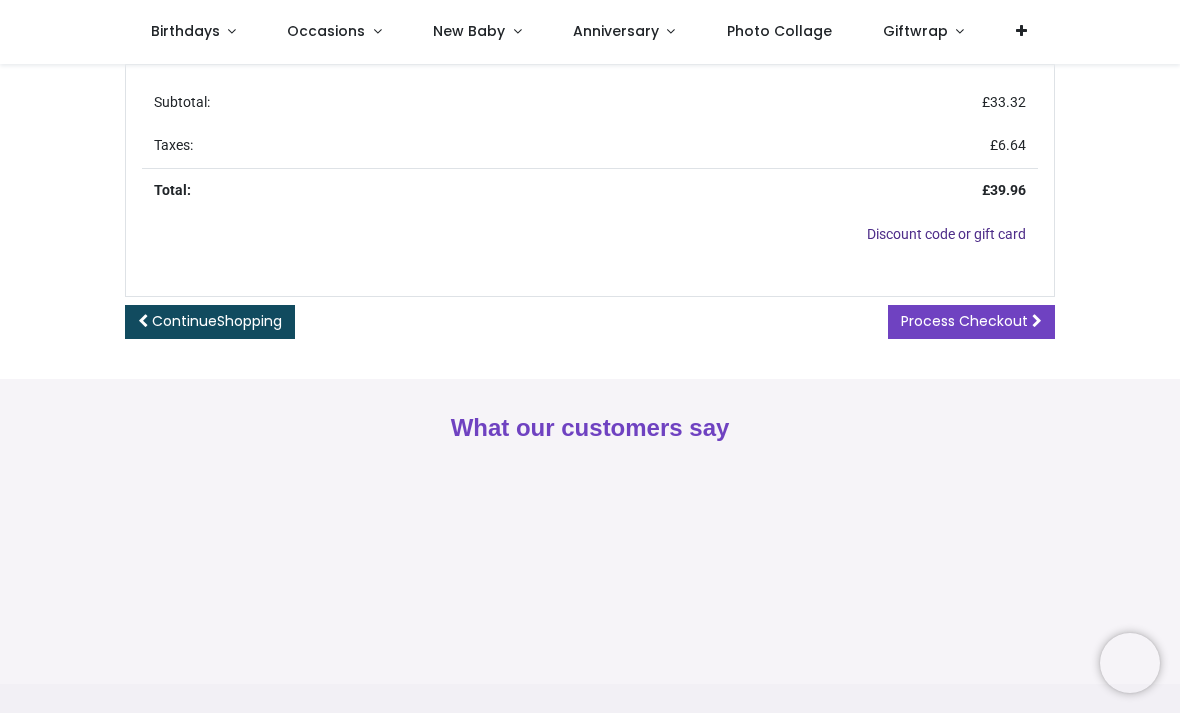 click on "Process Checkout" at bounding box center [964, 321] 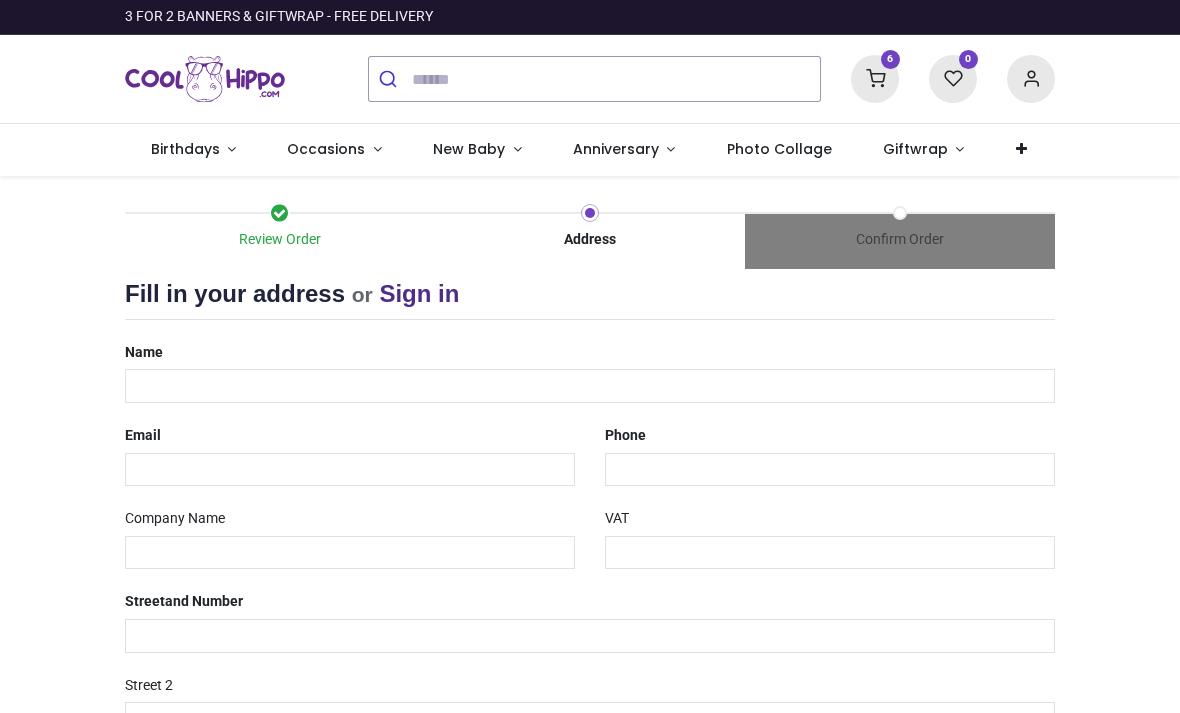 select on "***" 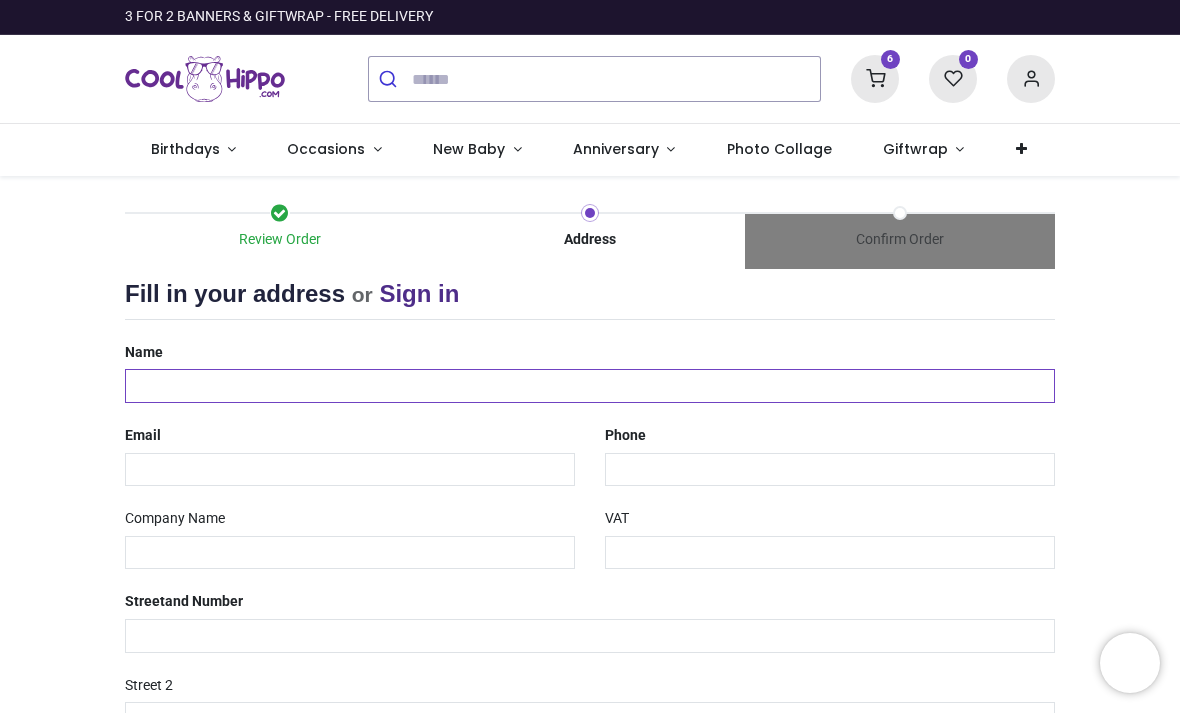 click at bounding box center (590, 386) 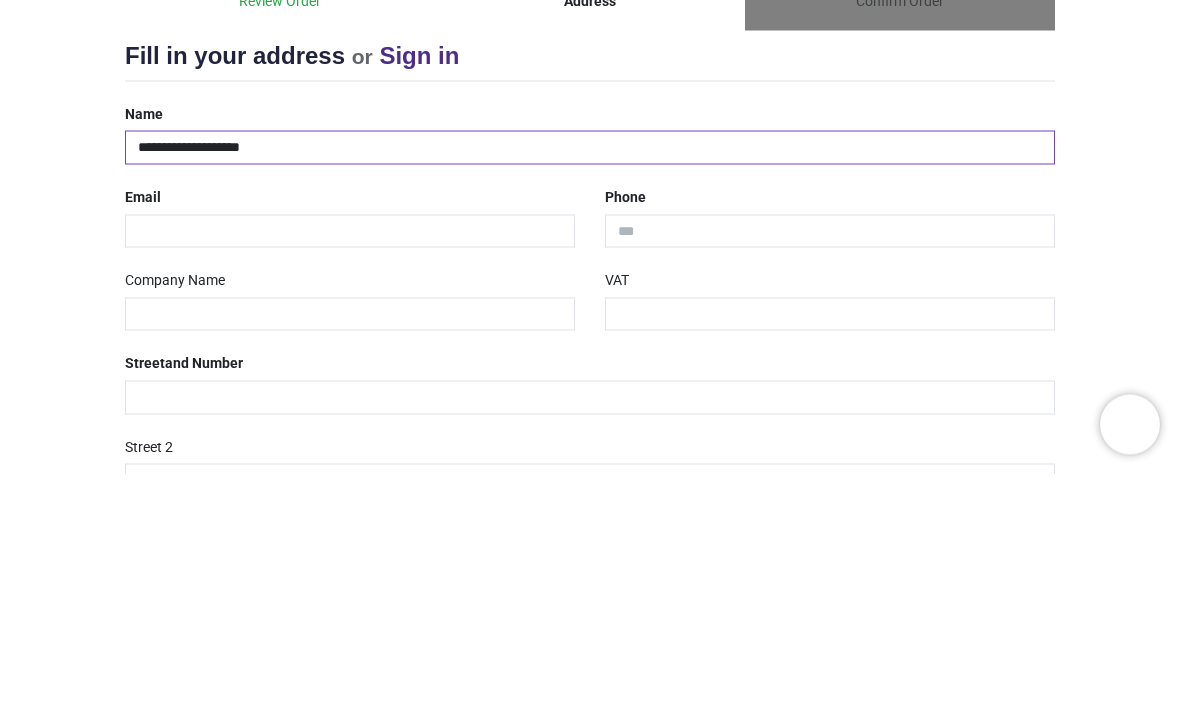 click on "**********" at bounding box center [590, 386] 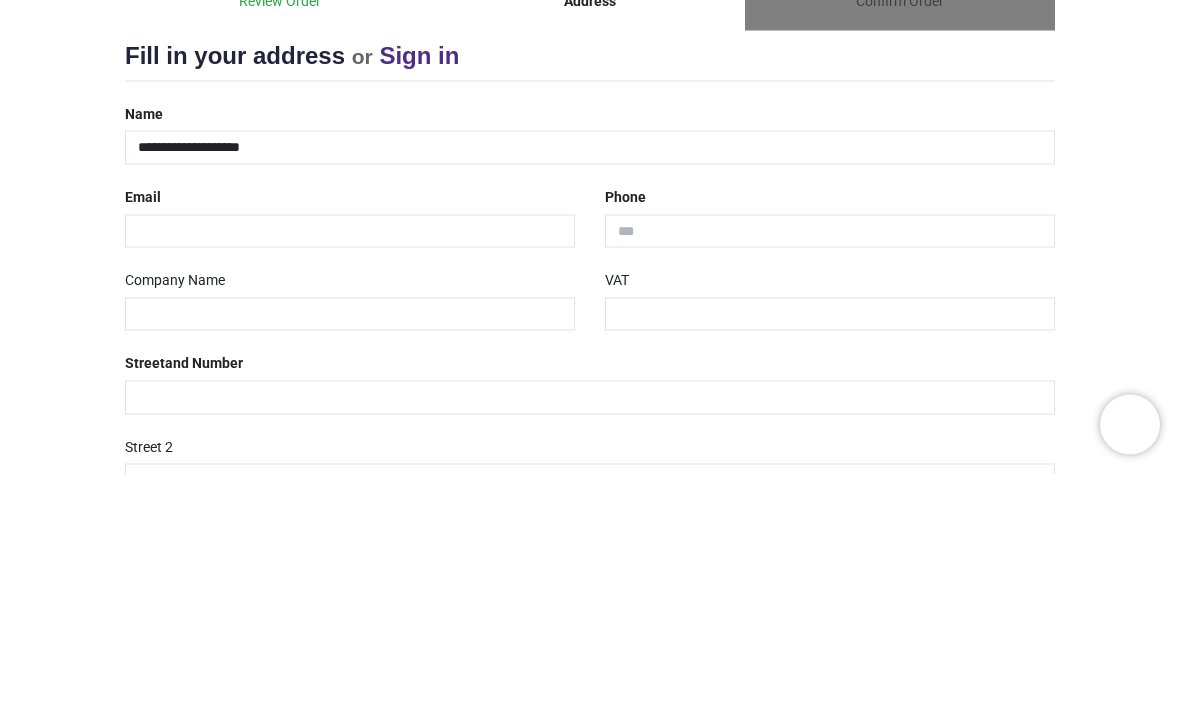 click on "Sign in" at bounding box center [419, 293] 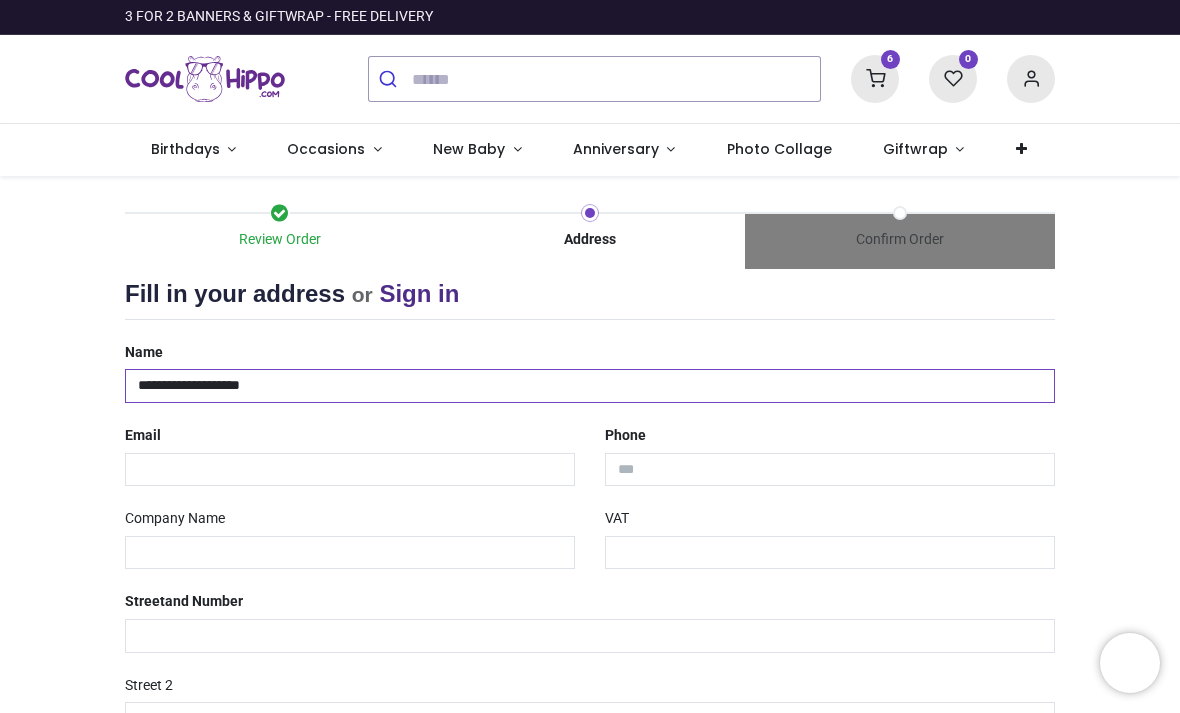 click on "**********" at bounding box center [590, 386] 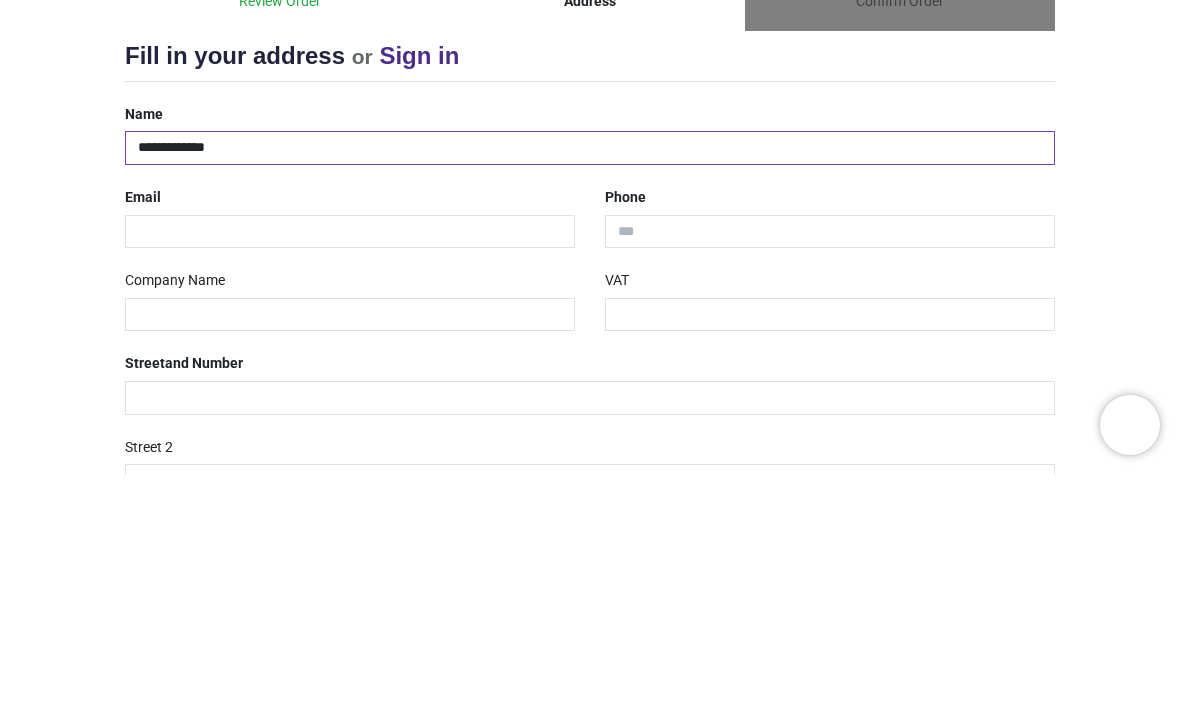 type on "**********" 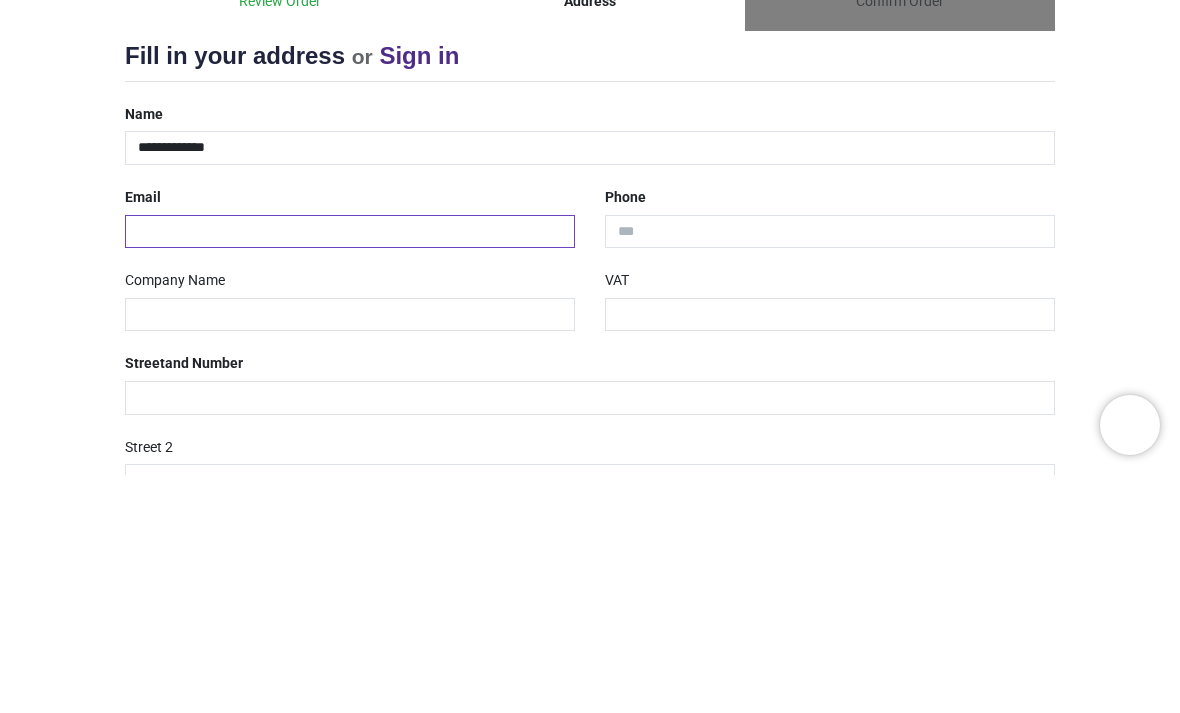 click at bounding box center [350, 470] 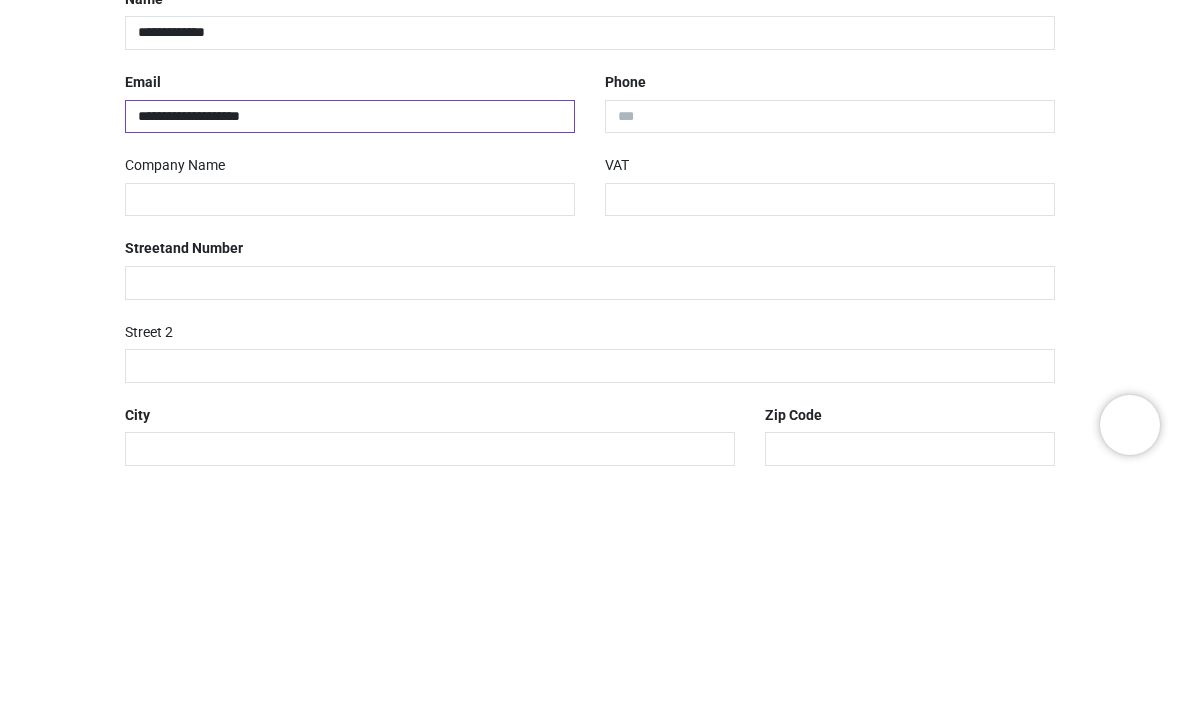scroll, scrollTop: 89, scrollLeft: 0, axis: vertical 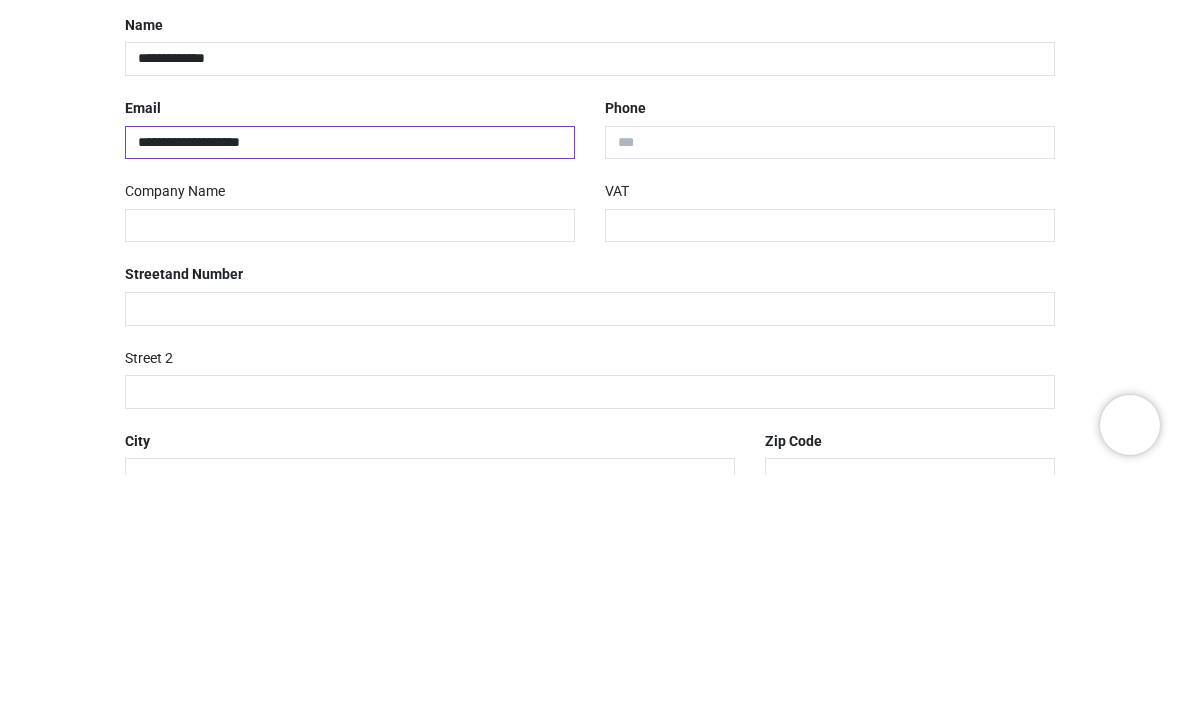 type on "**********" 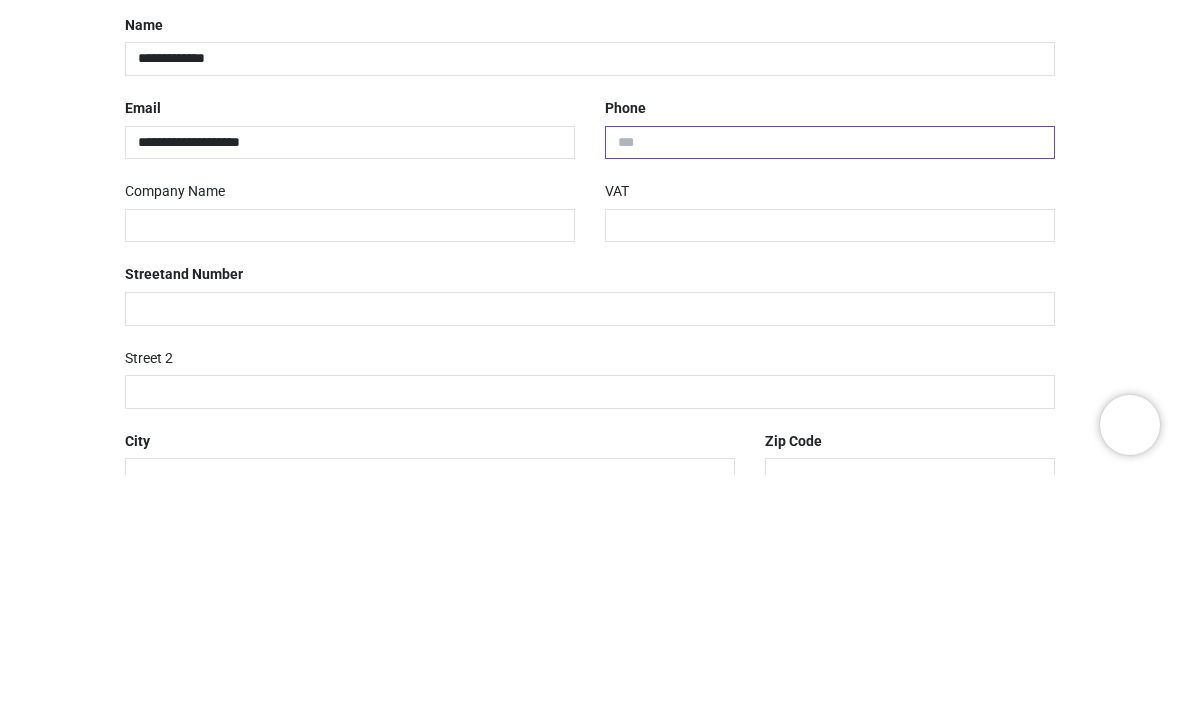 click at bounding box center [830, 381] 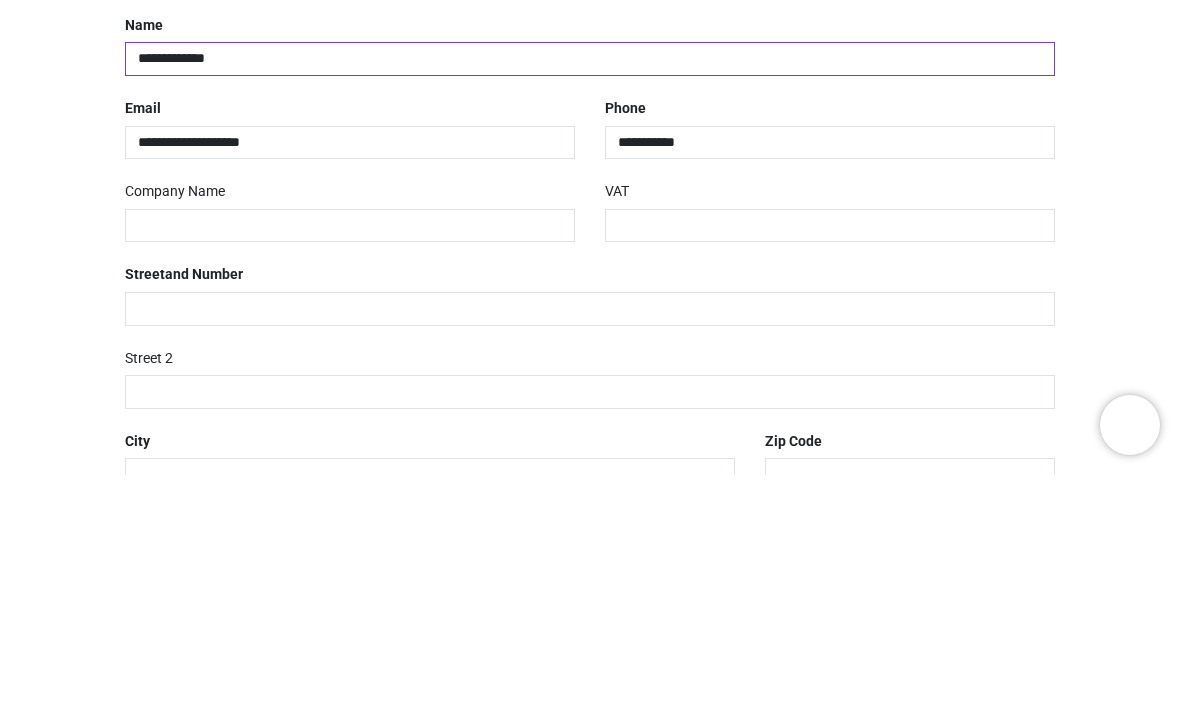 click on "**********" at bounding box center (590, 297) 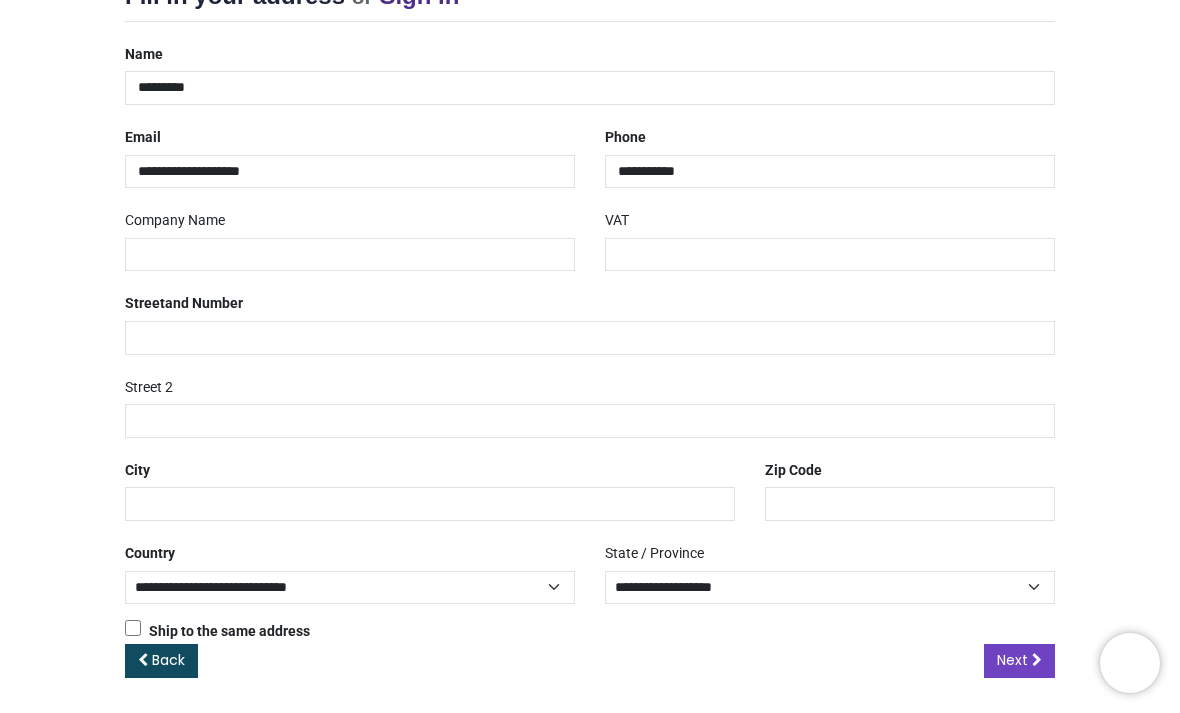 scroll, scrollTop: 296, scrollLeft: 0, axis: vertical 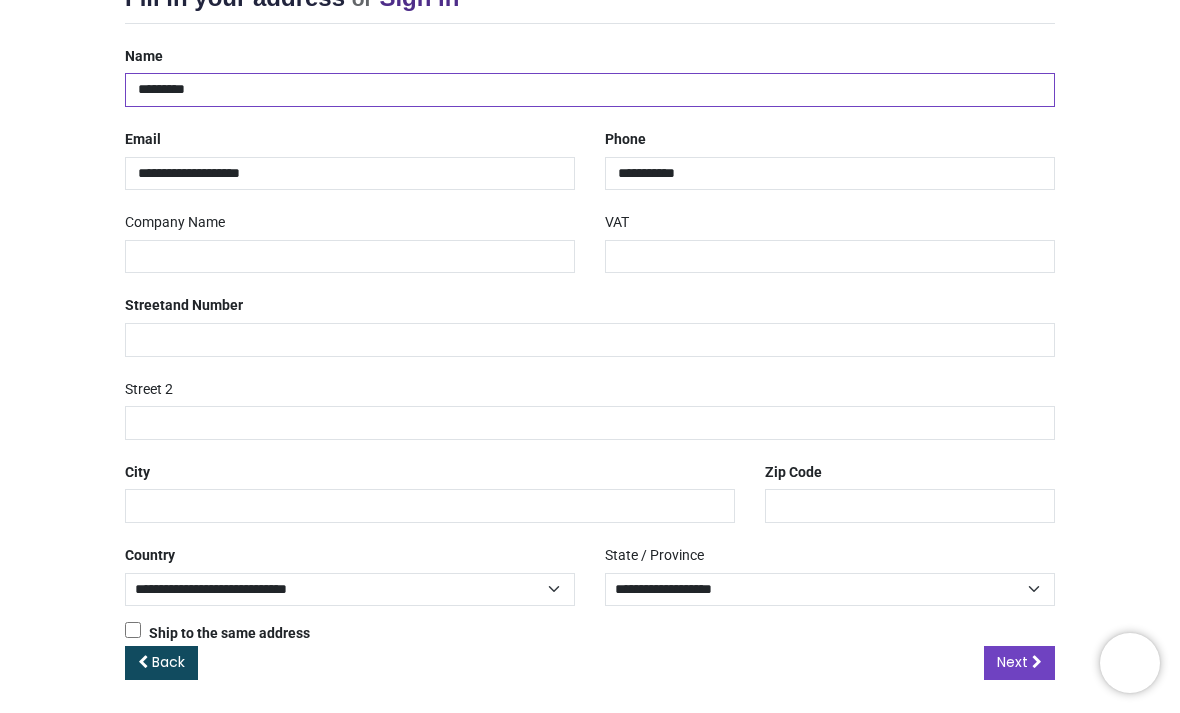 type on "*********" 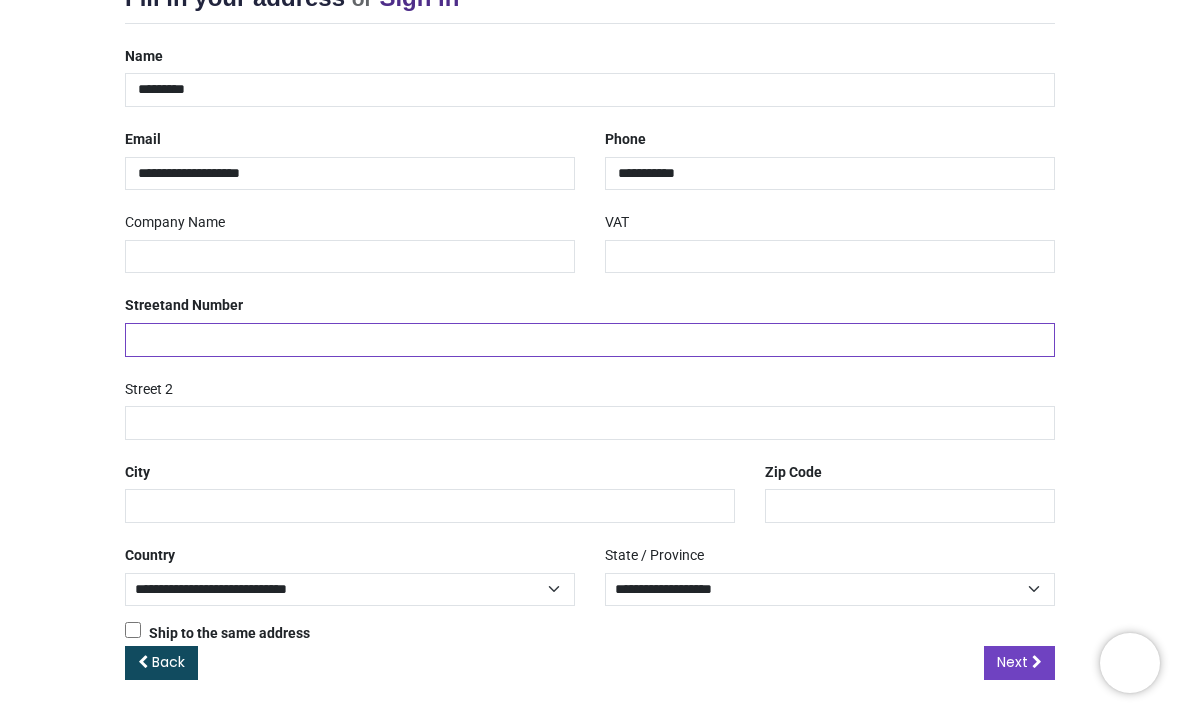 click at bounding box center [590, 340] 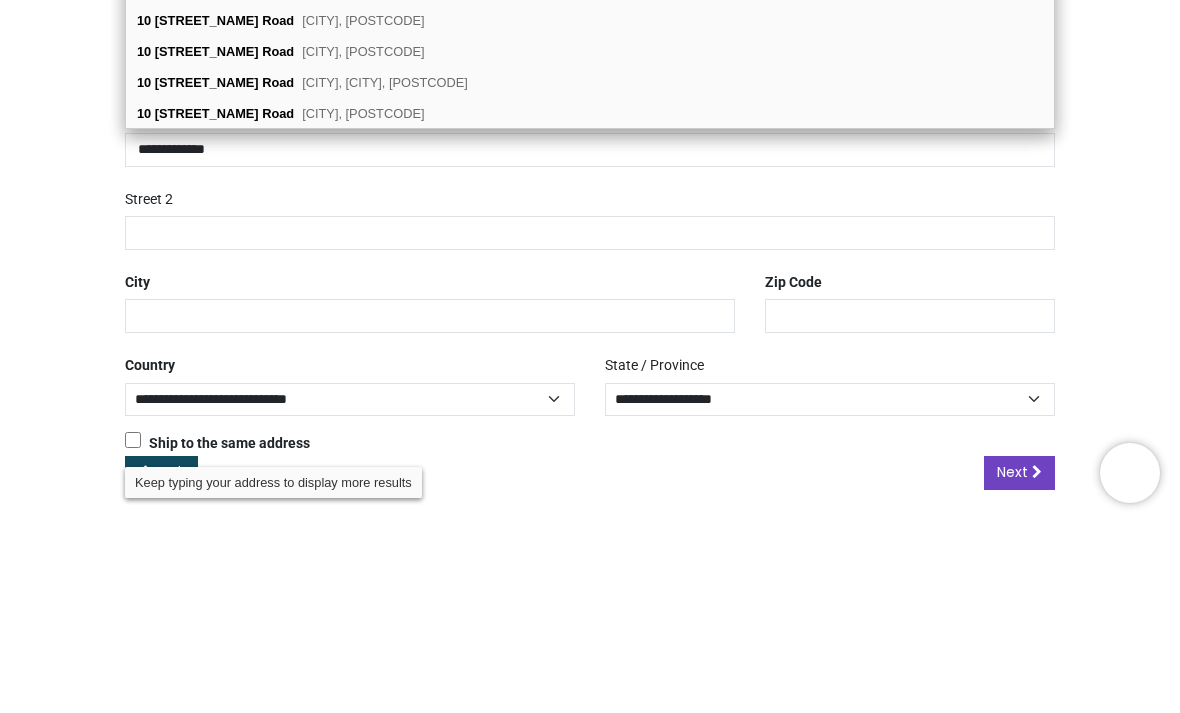 click on "10   Barfield   Road Hoyland, Barnsley, S74 9RA" at bounding box center (590, 272) 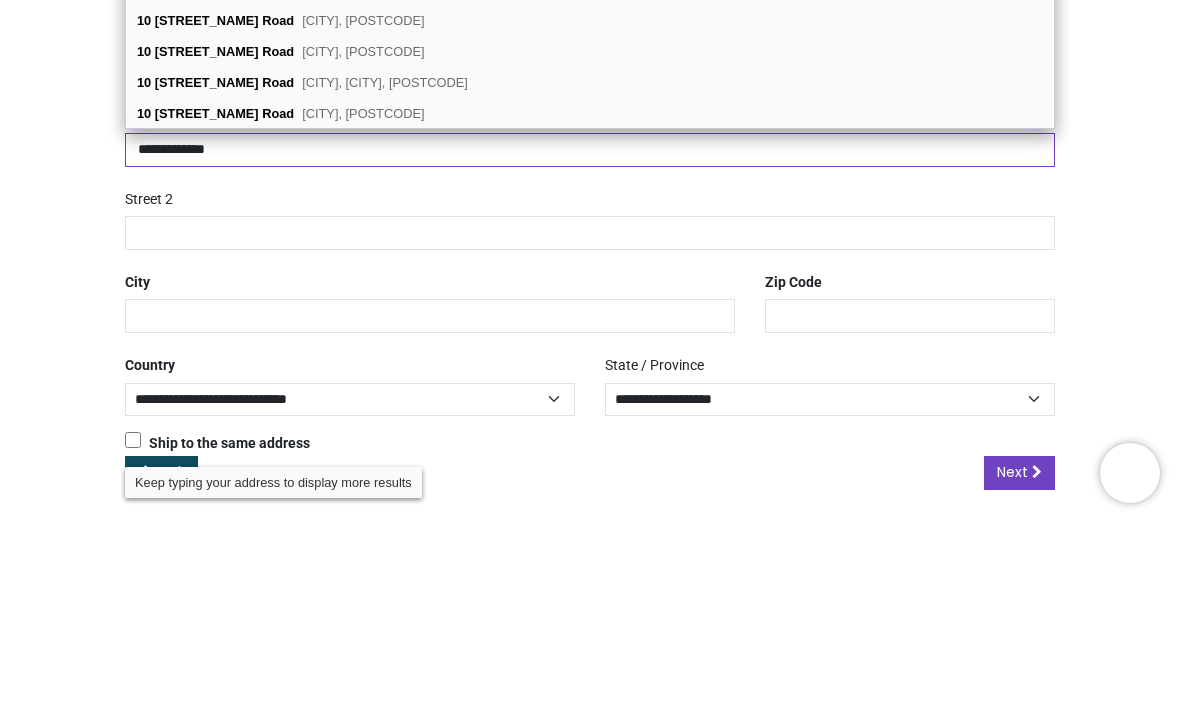 type on "**********" 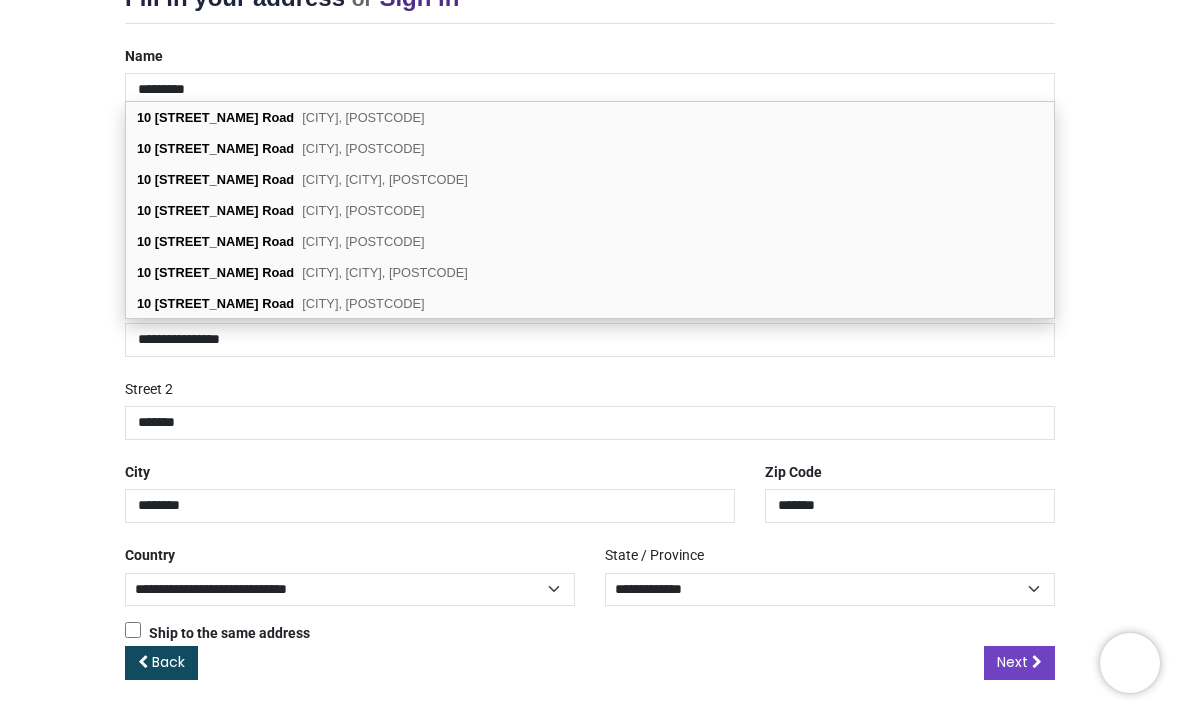 click on "Review Order
Address
Confirm Order
Your order:    £  39.96 Product Price" at bounding box center (590, 300) 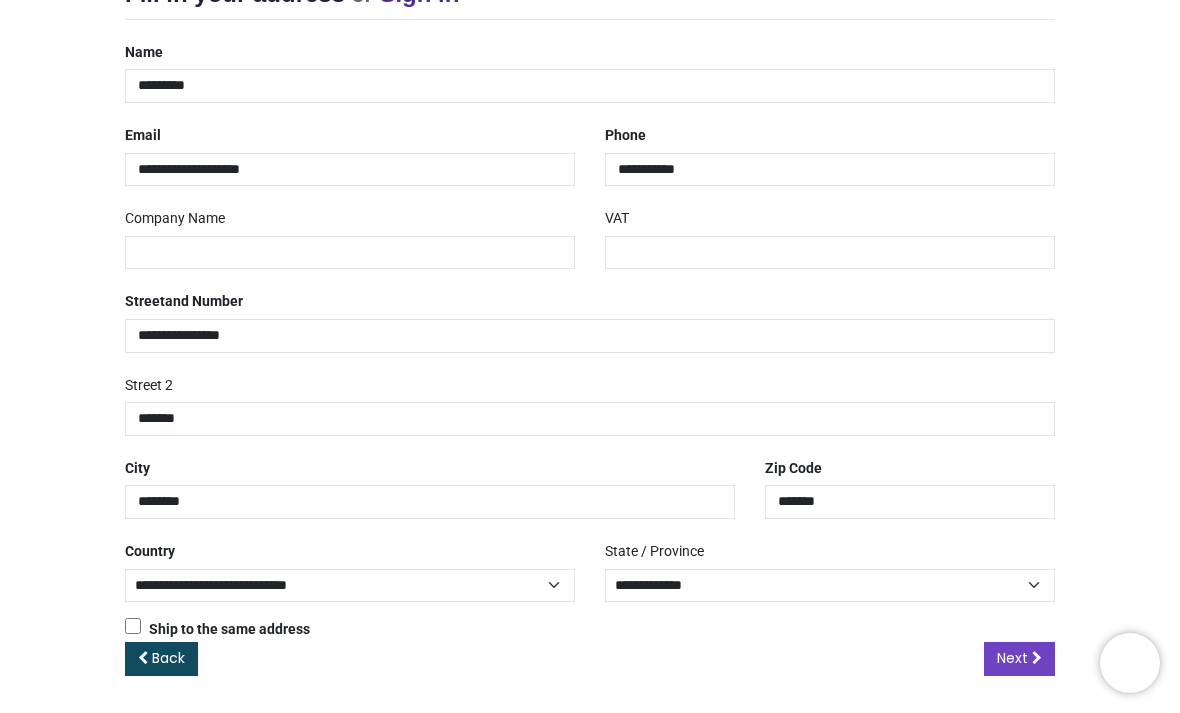 scroll, scrollTop: 296, scrollLeft: 0, axis: vertical 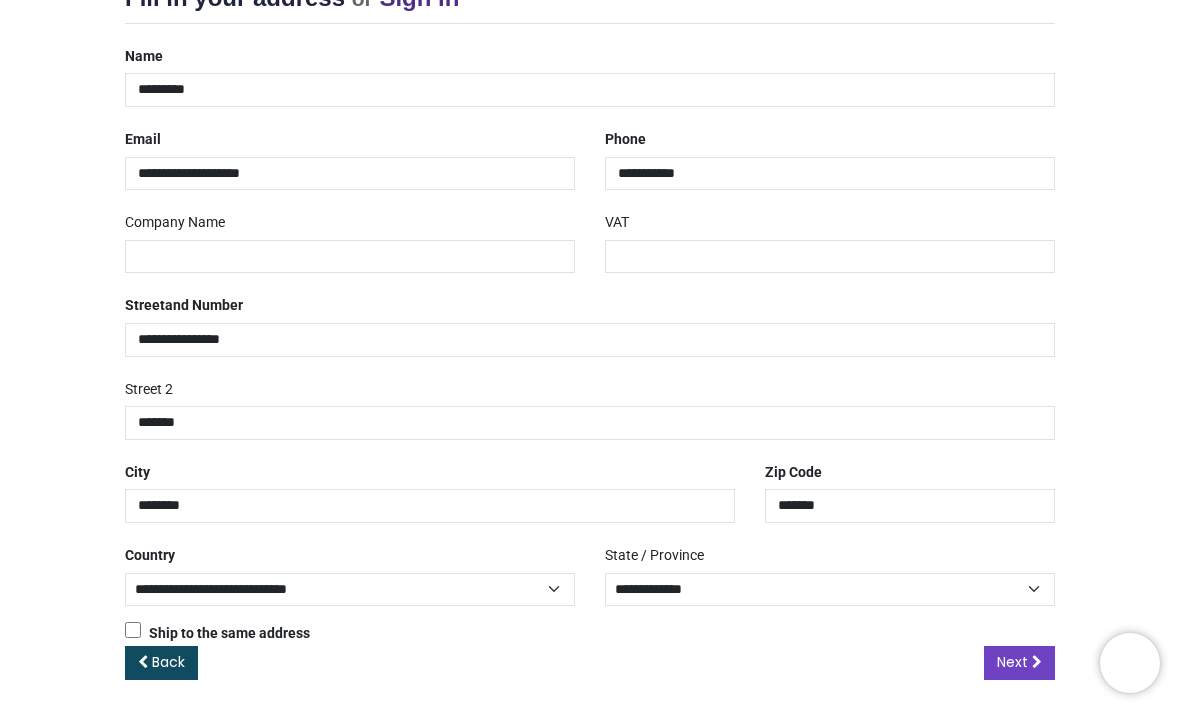 click on "Next" at bounding box center [1012, 662] 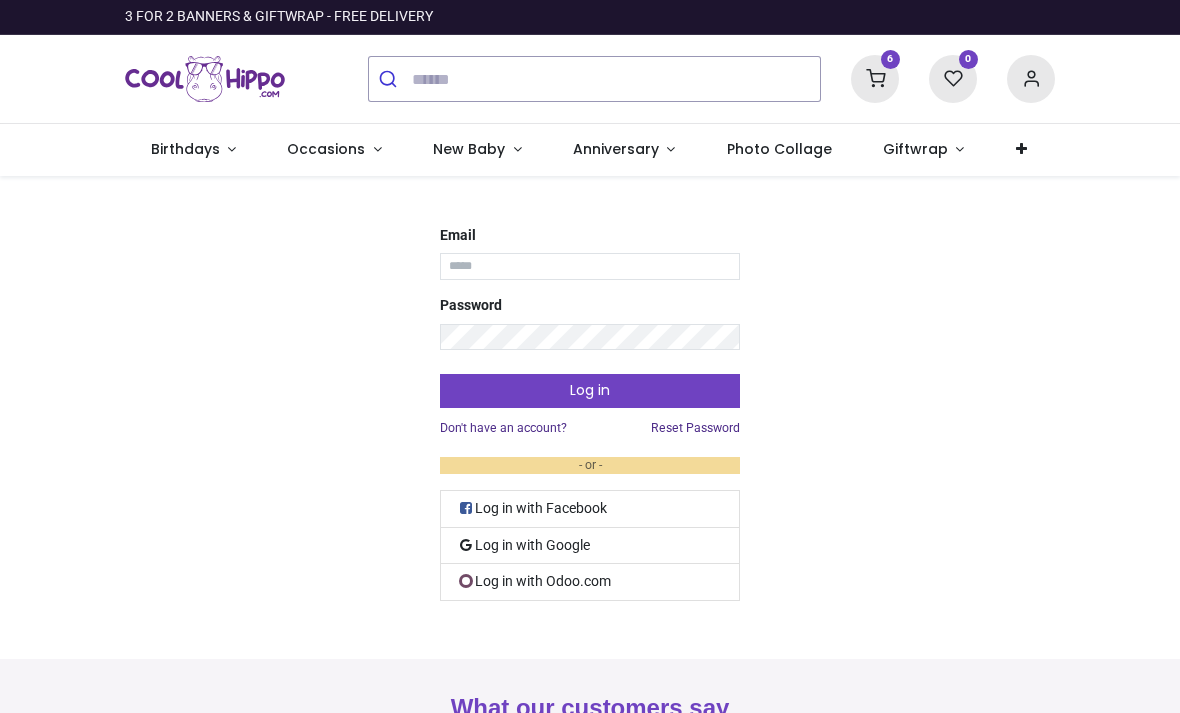 scroll, scrollTop: 0, scrollLeft: 0, axis: both 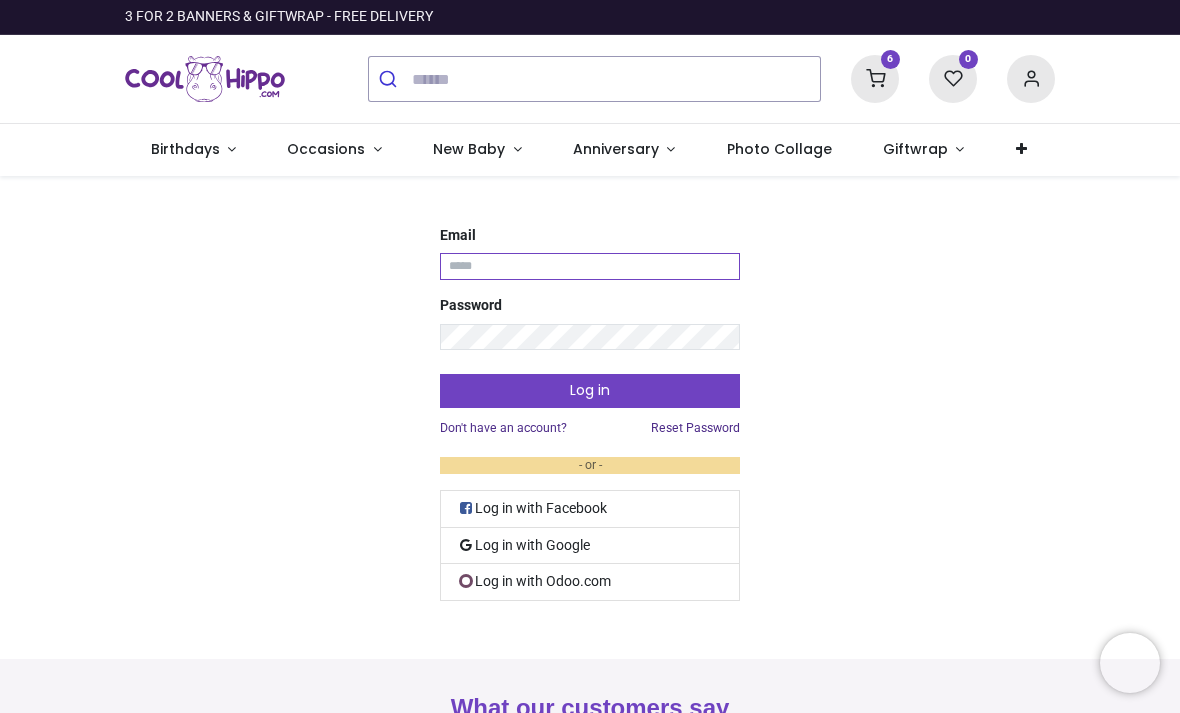 click on "Email" at bounding box center (590, 266) 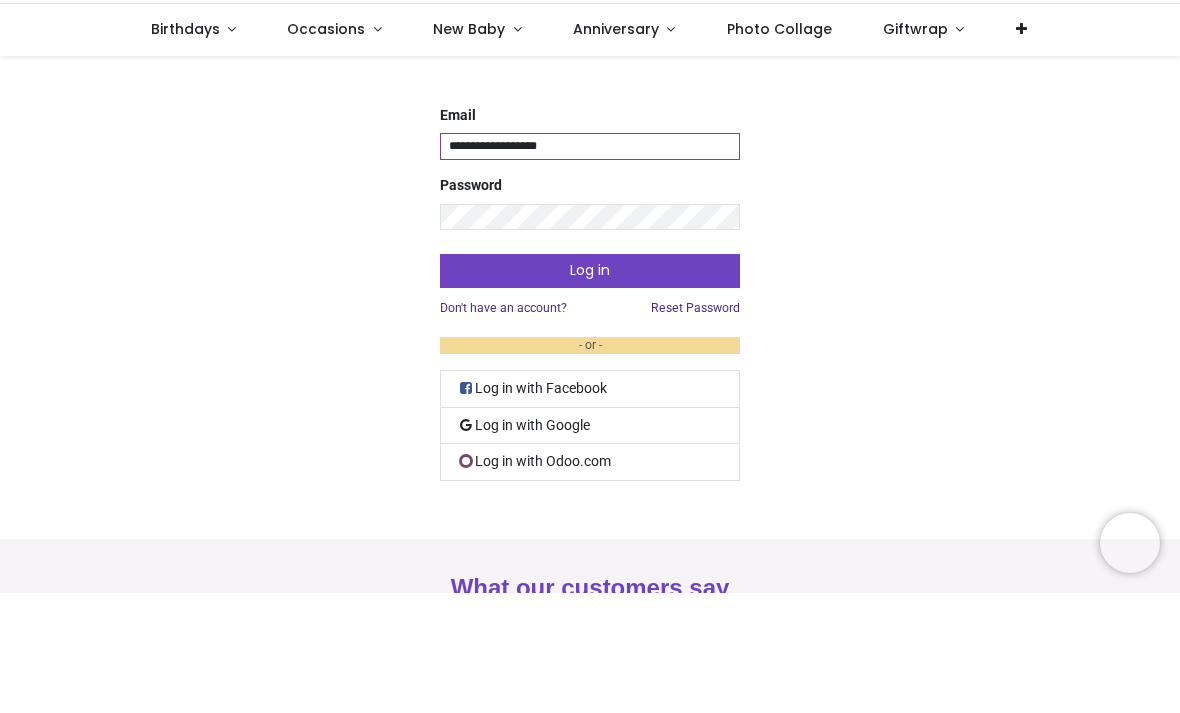 type on "**********" 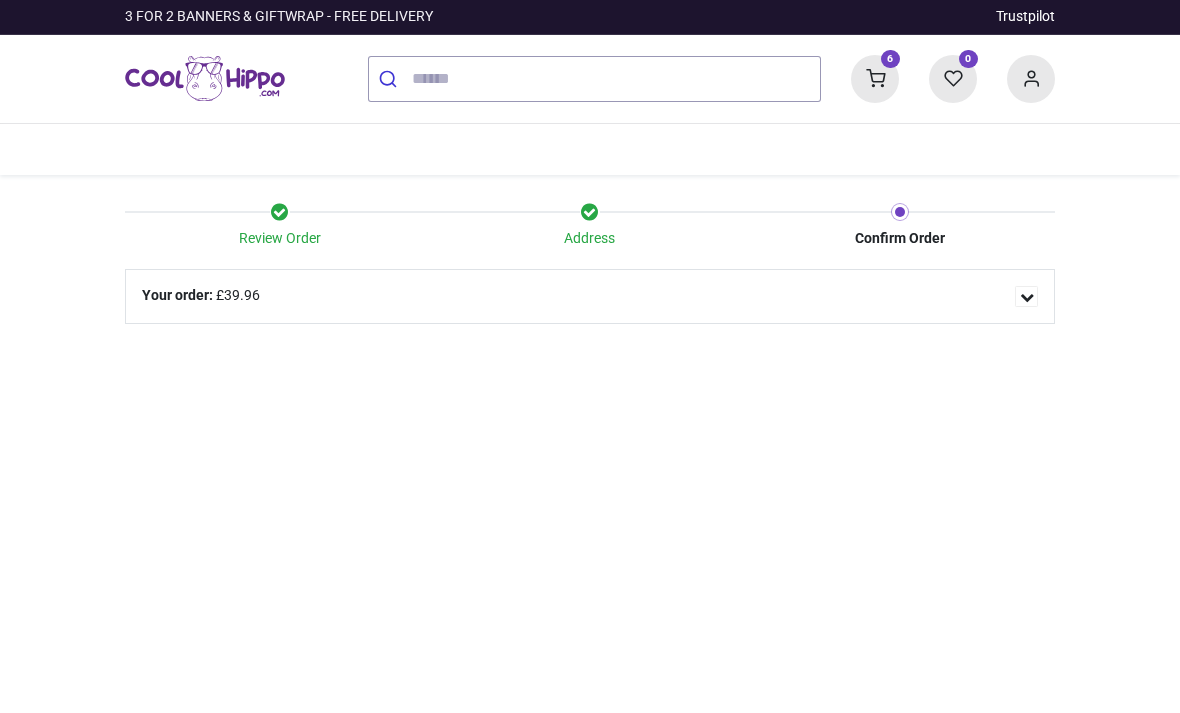scroll, scrollTop: 0, scrollLeft: 0, axis: both 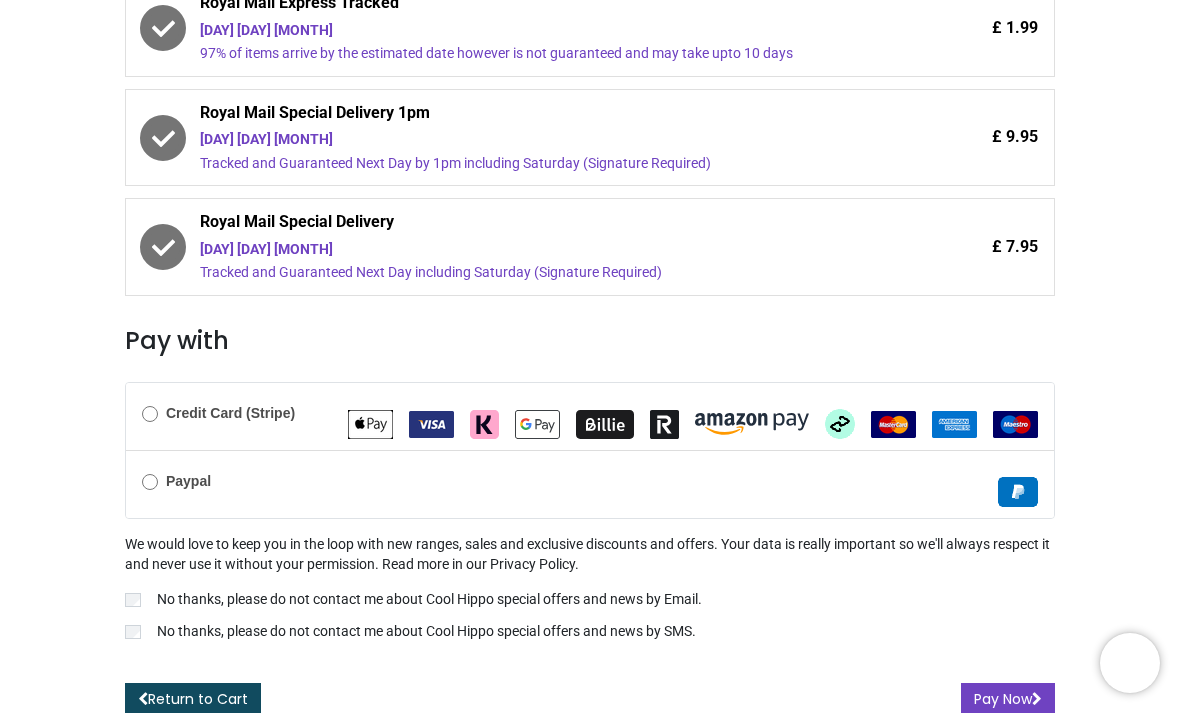 click on "Credit Card (Stripe)" at bounding box center (230, 413) 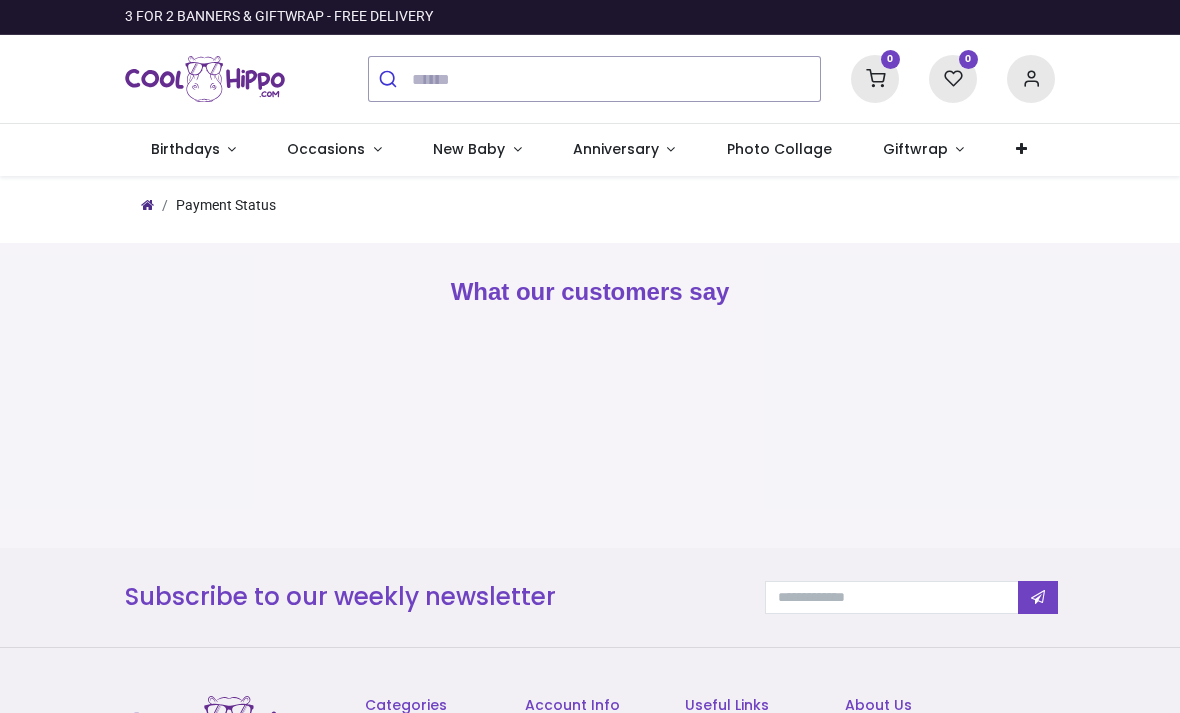 scroll, scrollTop: 0, scrollLeft: 0, axis: both 